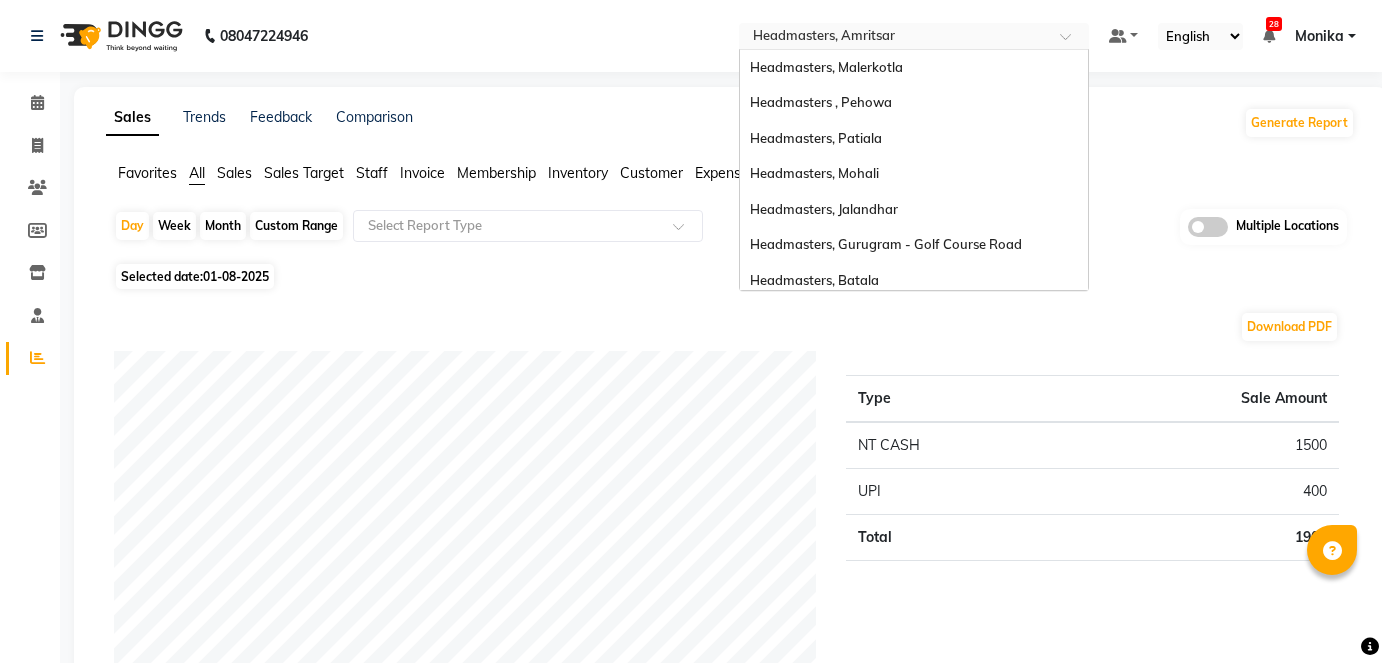 scroll, scrollTop: 0, scrollLeft: 0, axis: both 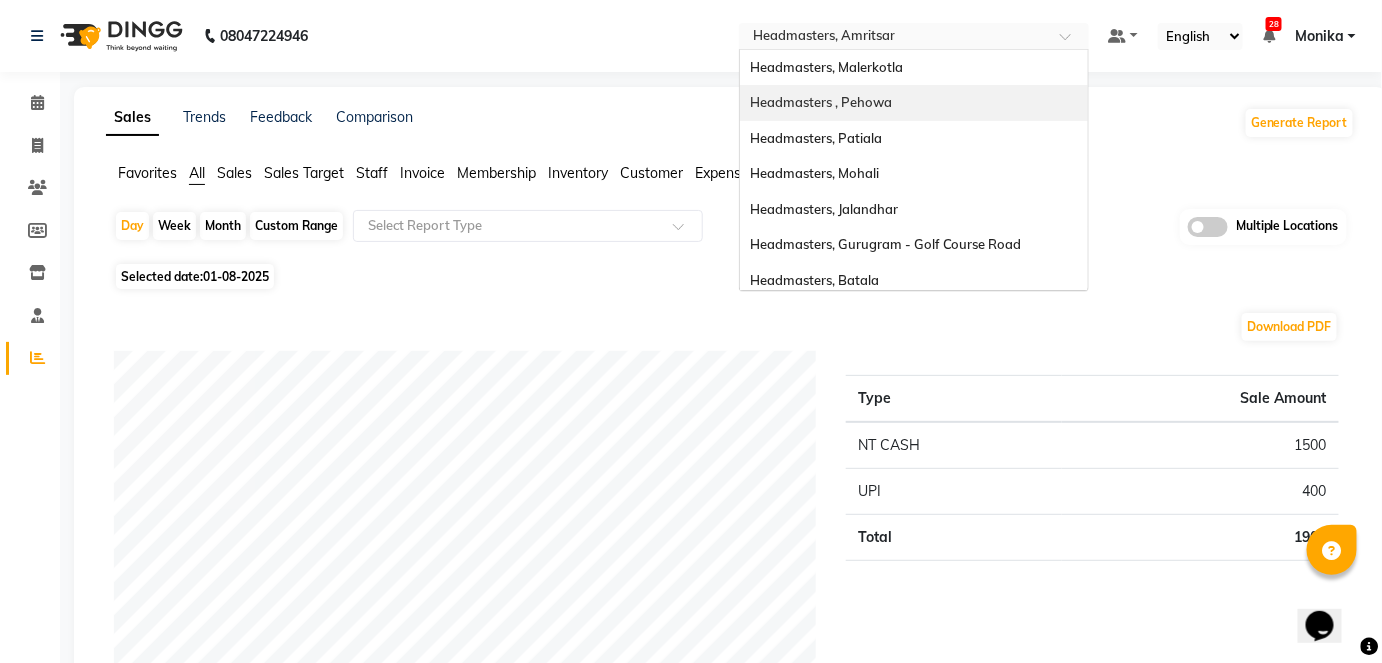 click on "Headmasters , Pehowa" at bounding box center (914, 103) 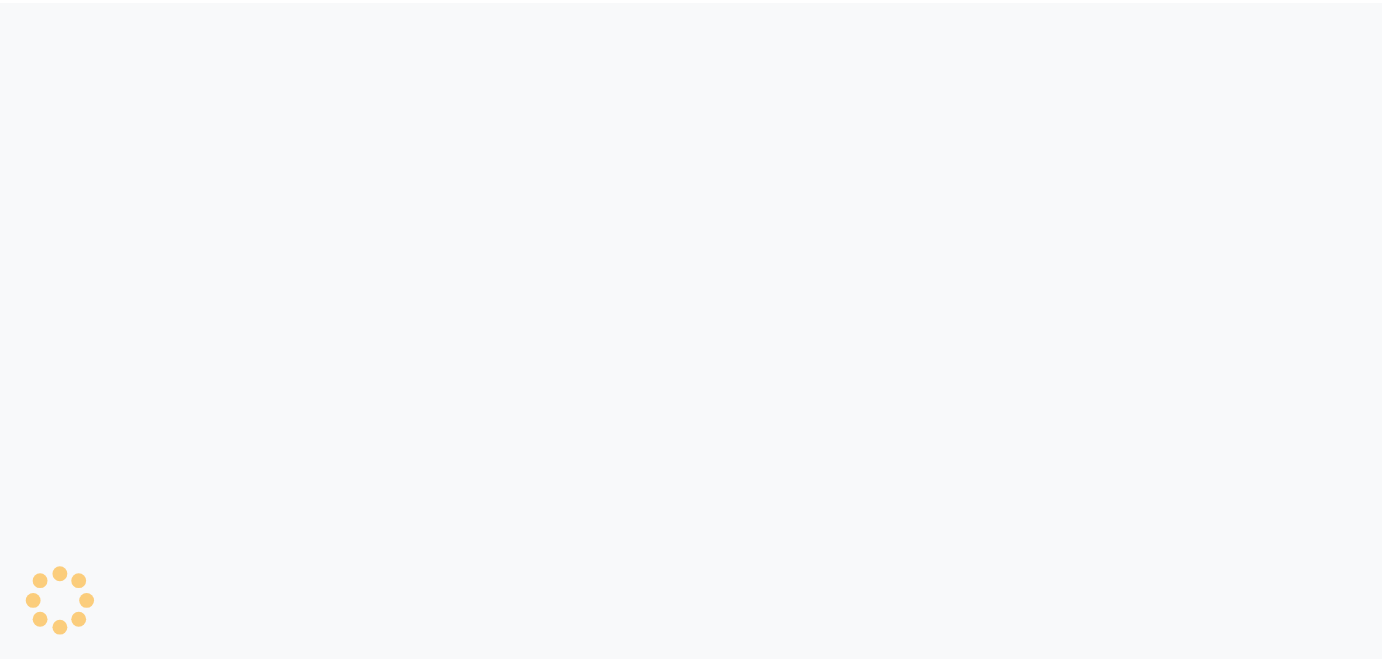 scroll, scrollTop: 0, scrollLeft: 0, axis: both 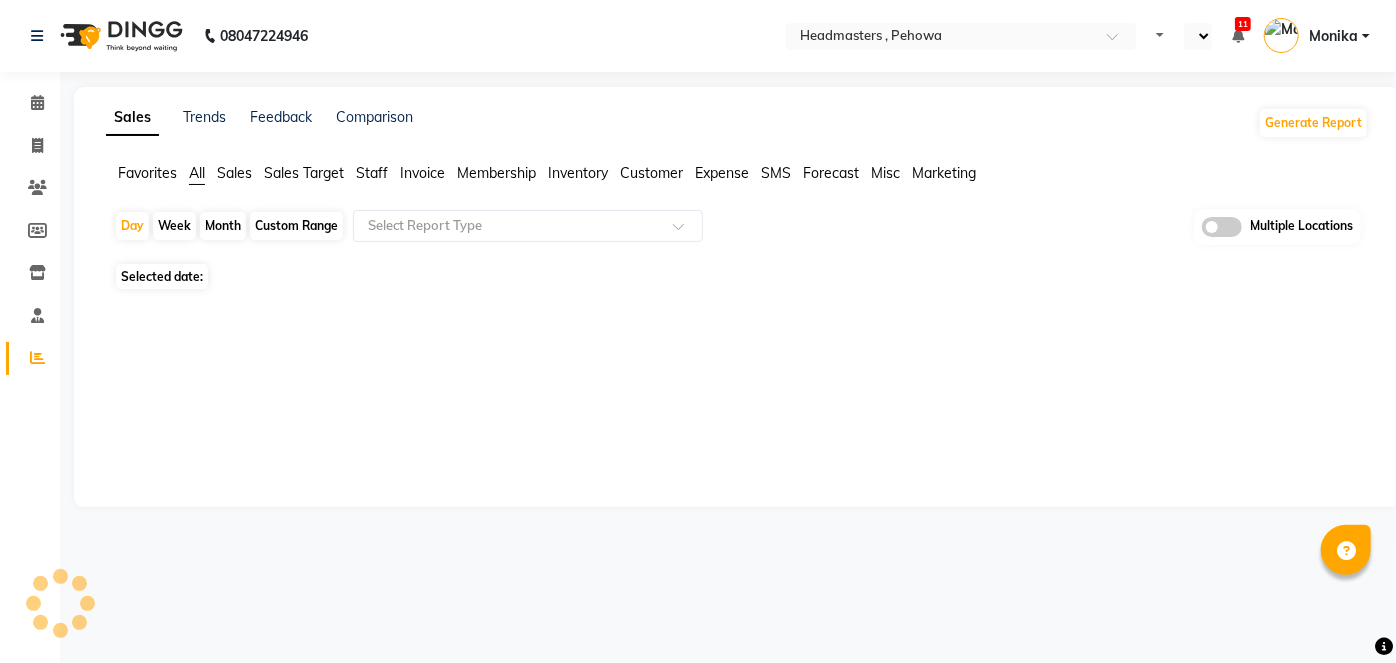 select on "en" 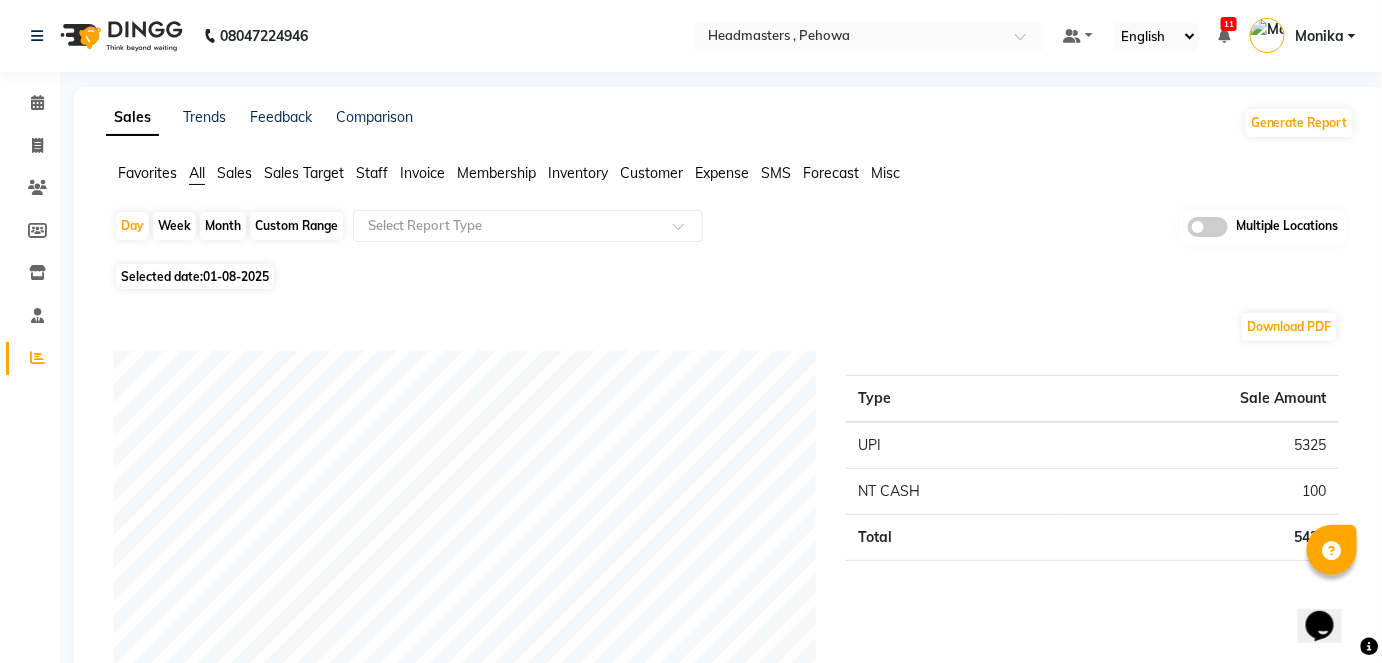 scroll, scrollTop: 0, scrollLeft: 0, axis: both 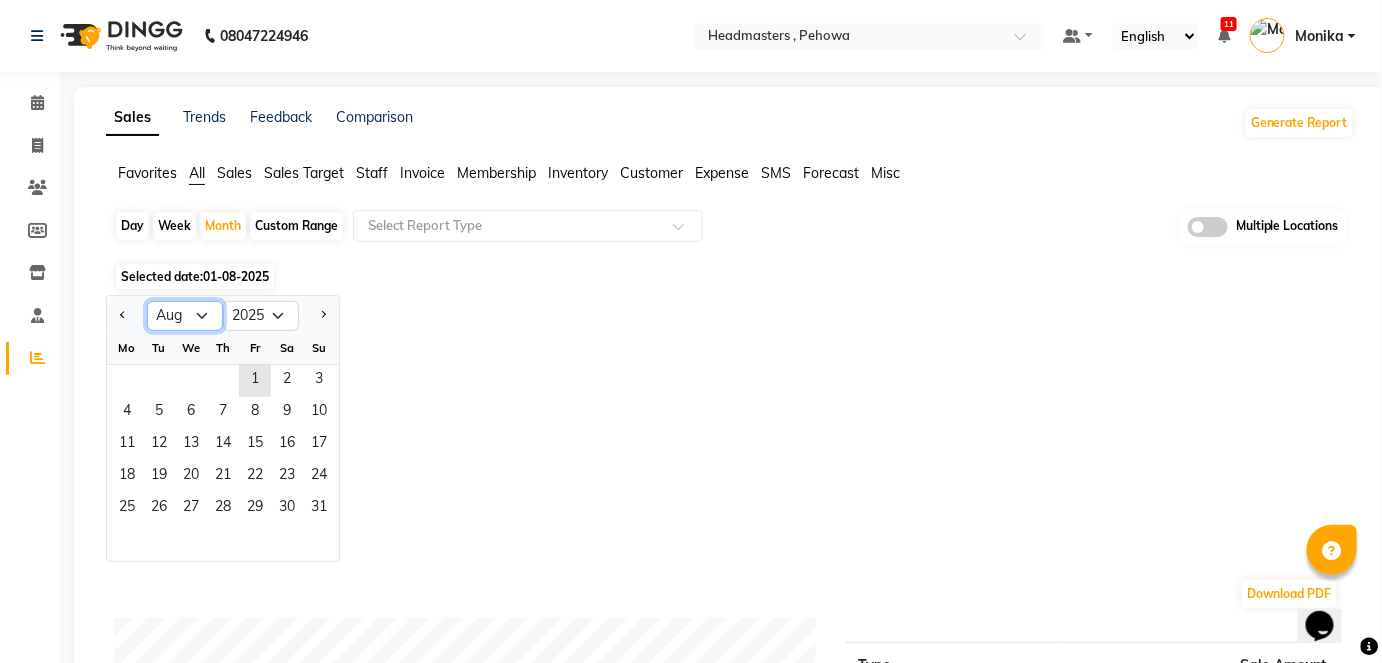 click on "Jan Feb Mar Apr May Jun Jul Aug Sep Oct Nov Dec" 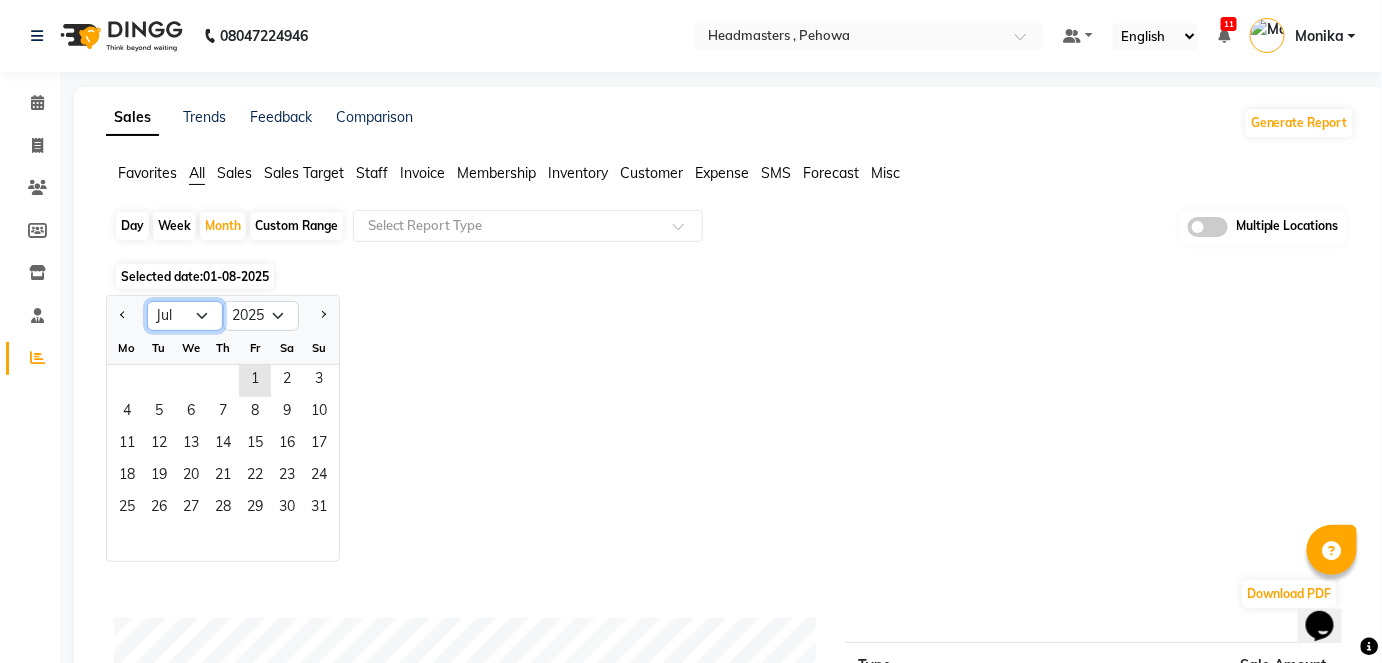 click on "Jan Feb Mar Apr May Jun Jul Aug Sep Oct Nov Dec" 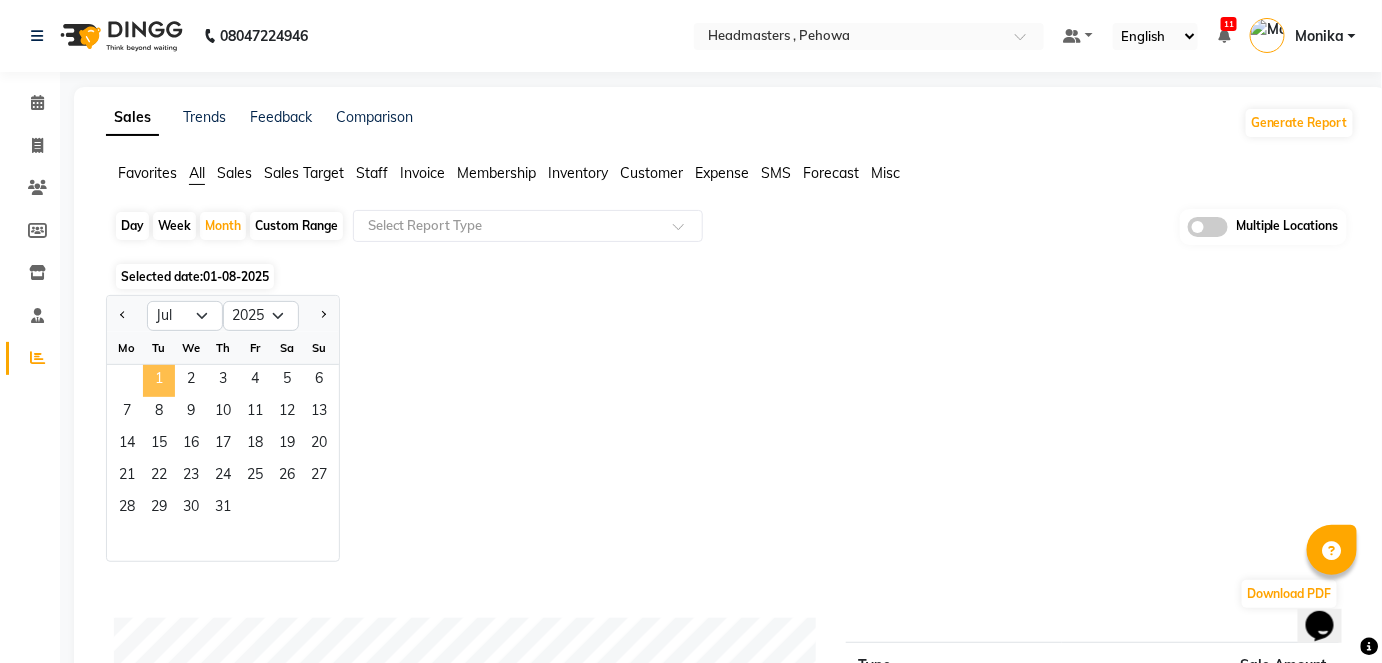 click on "1" 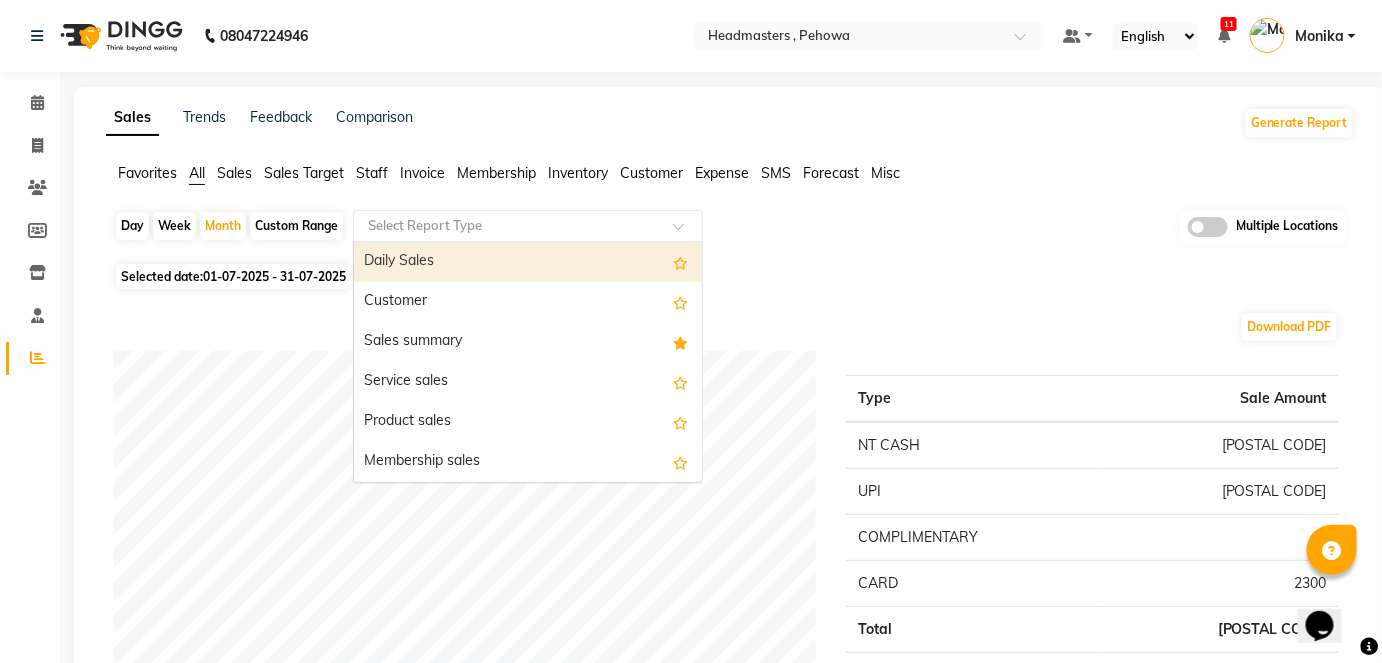 click 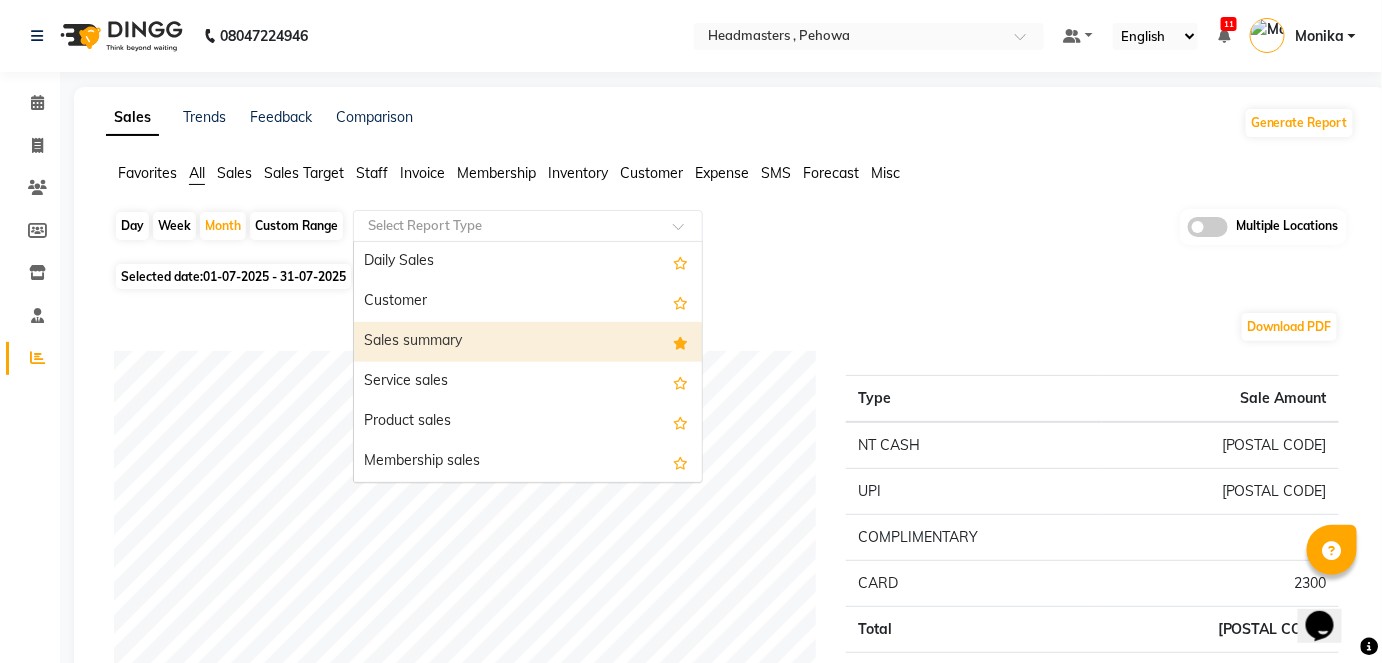 click on "Sales summary" at bounding box center (528, 342) 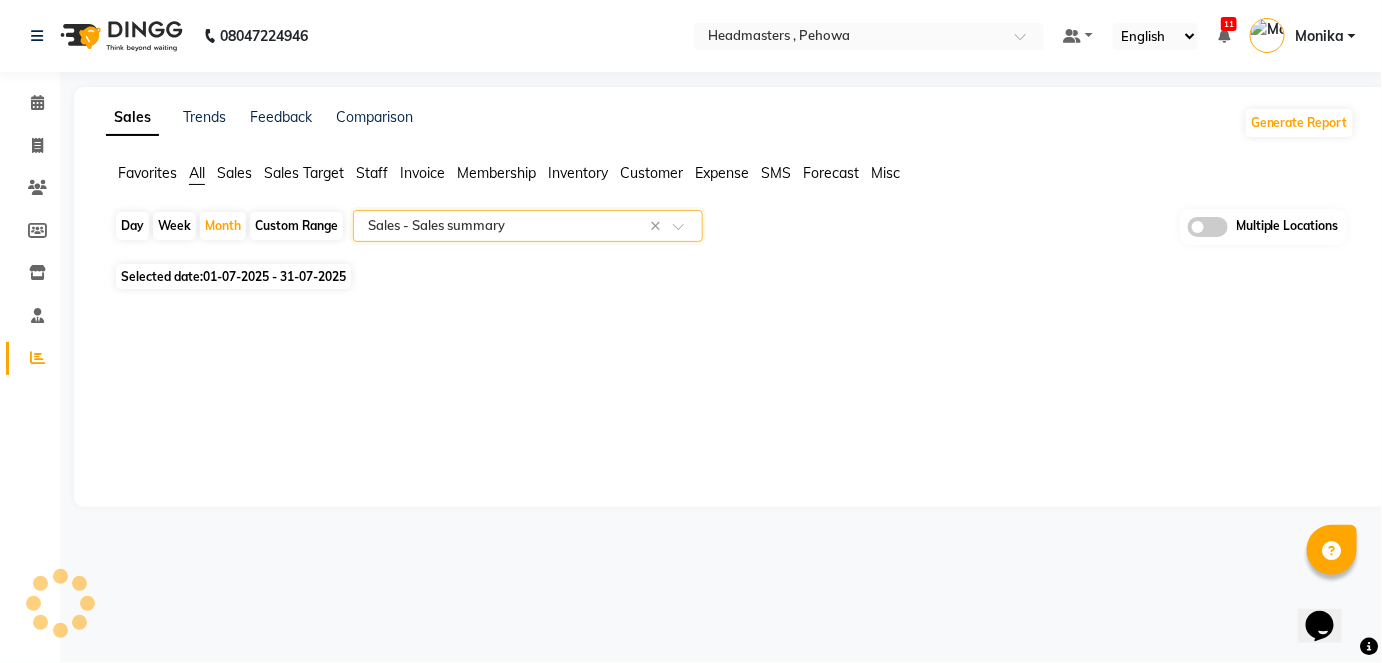 select on "full_report" 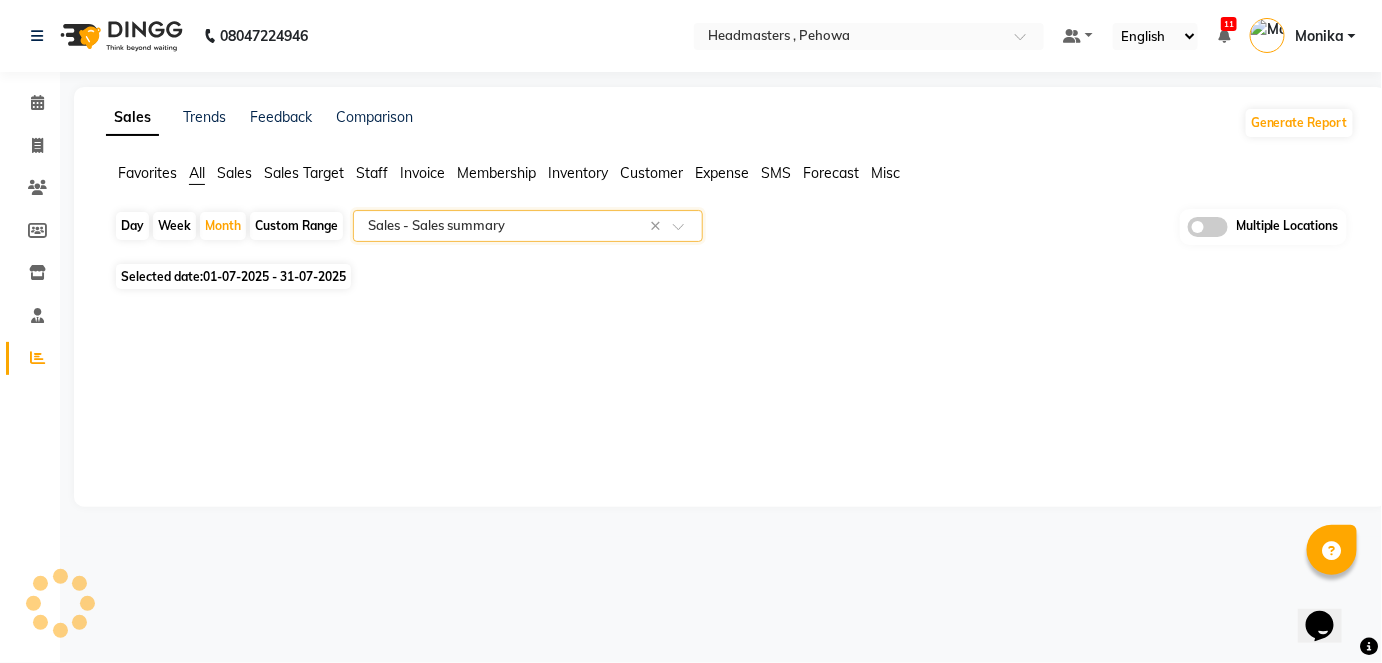 select on "csv" 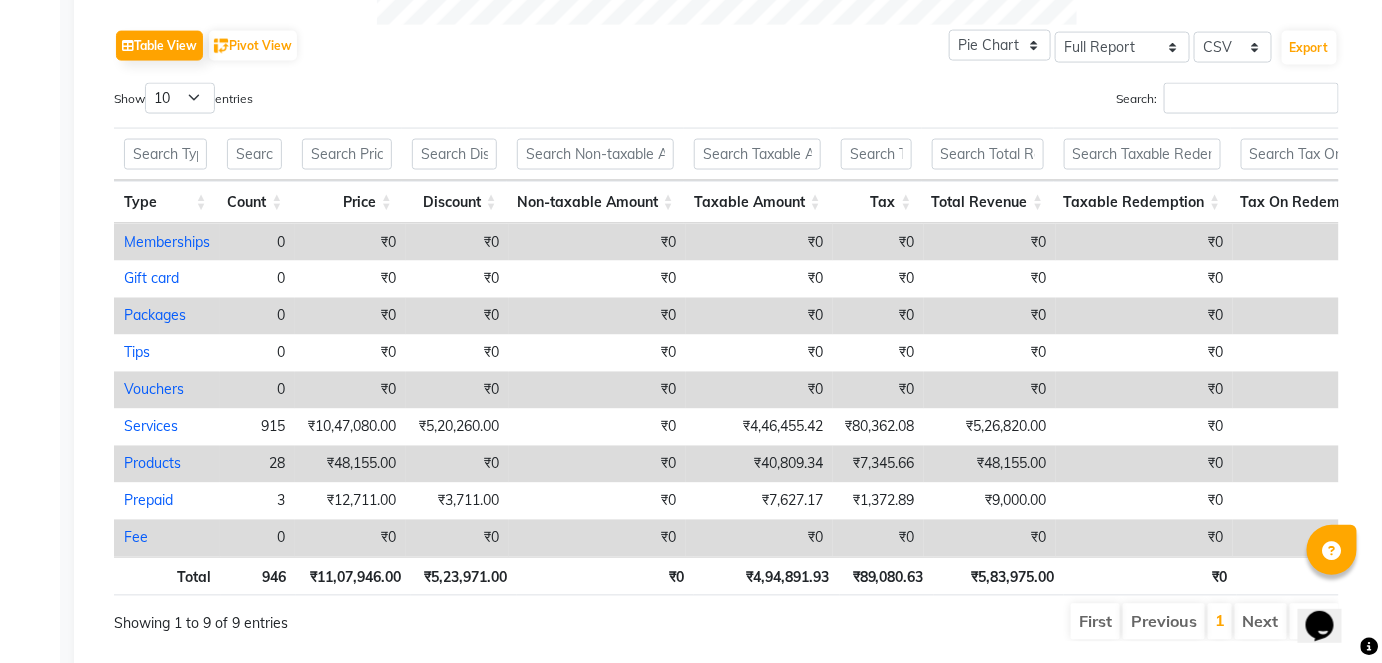 scroll, scrollTop: 1078, scrollLeft: 0, axis: vertical 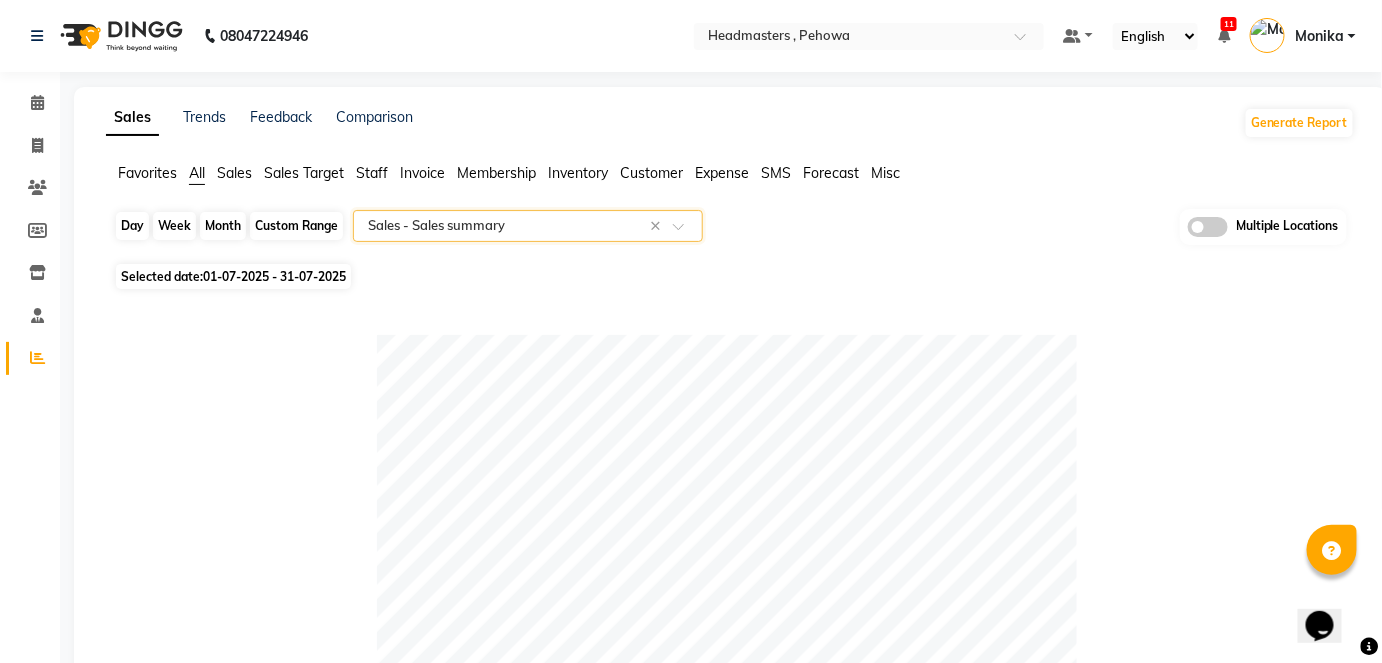 click on "Month" 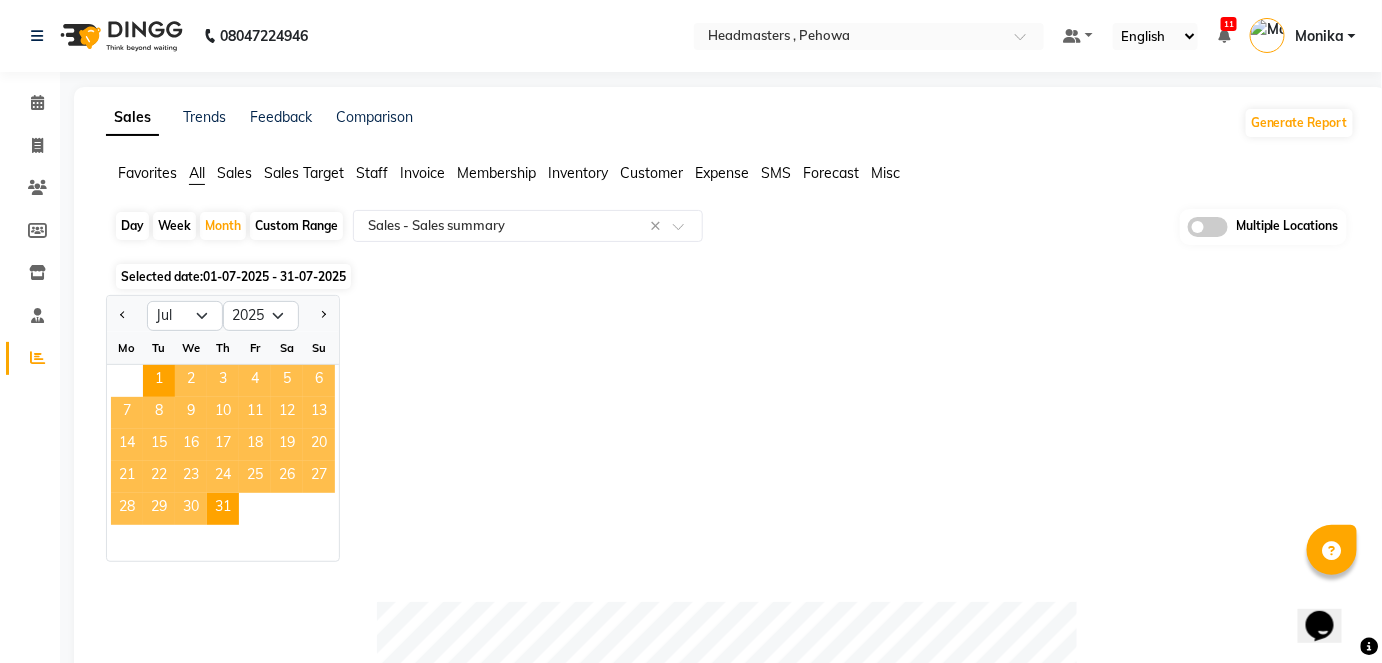 click on "Jan Feb Mar Apr May Jun Jul Aug Sep Oct Nov Dec 2015 2016 2017 2018 2019 2020 2021 2022 2023 2024 2025 2026 2027 2028 2029 2030 2031 2032 2033 2034 2035 Mo Tu We Th Fr Sa Su  1   2   3   4   5   6   7   8   9   10   11   12   13   14   15   16   17   18   19   20   21   22   23   24   25   26   27   28   29   30   31" 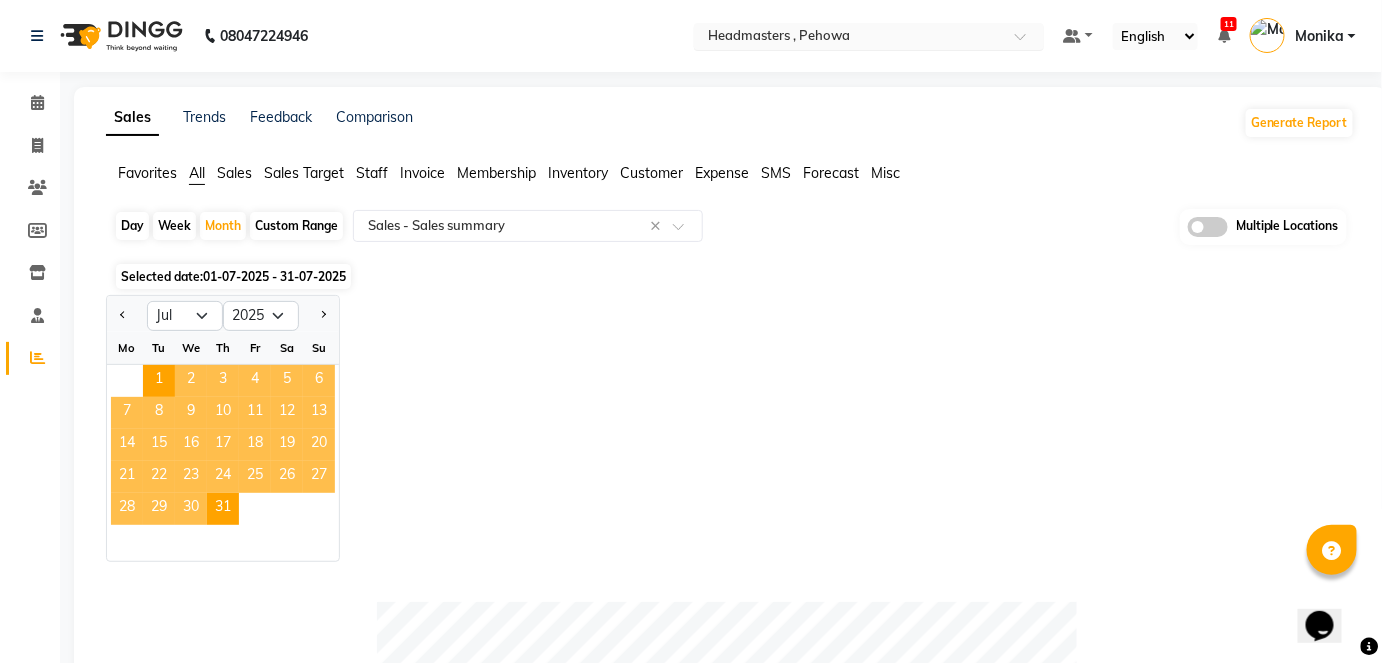 click at bounding box center (849, 38) 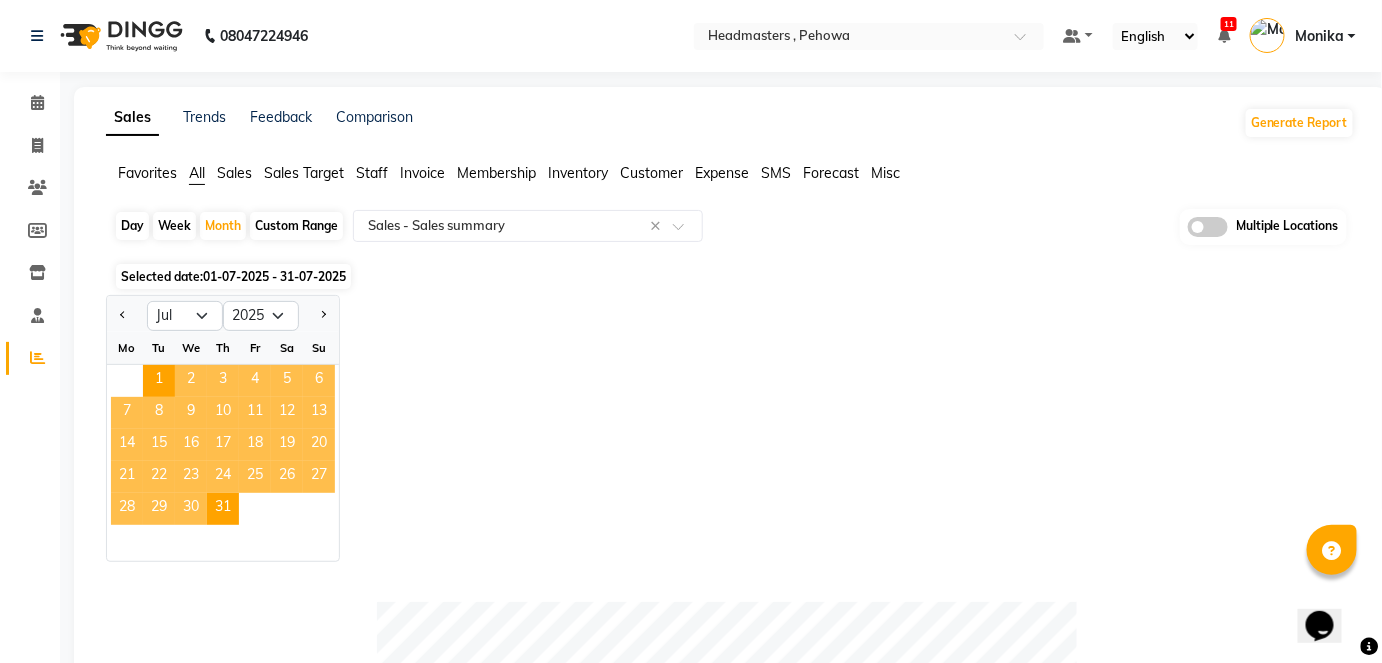 click on "Sales Trends Feedback Comparison Generate Report" 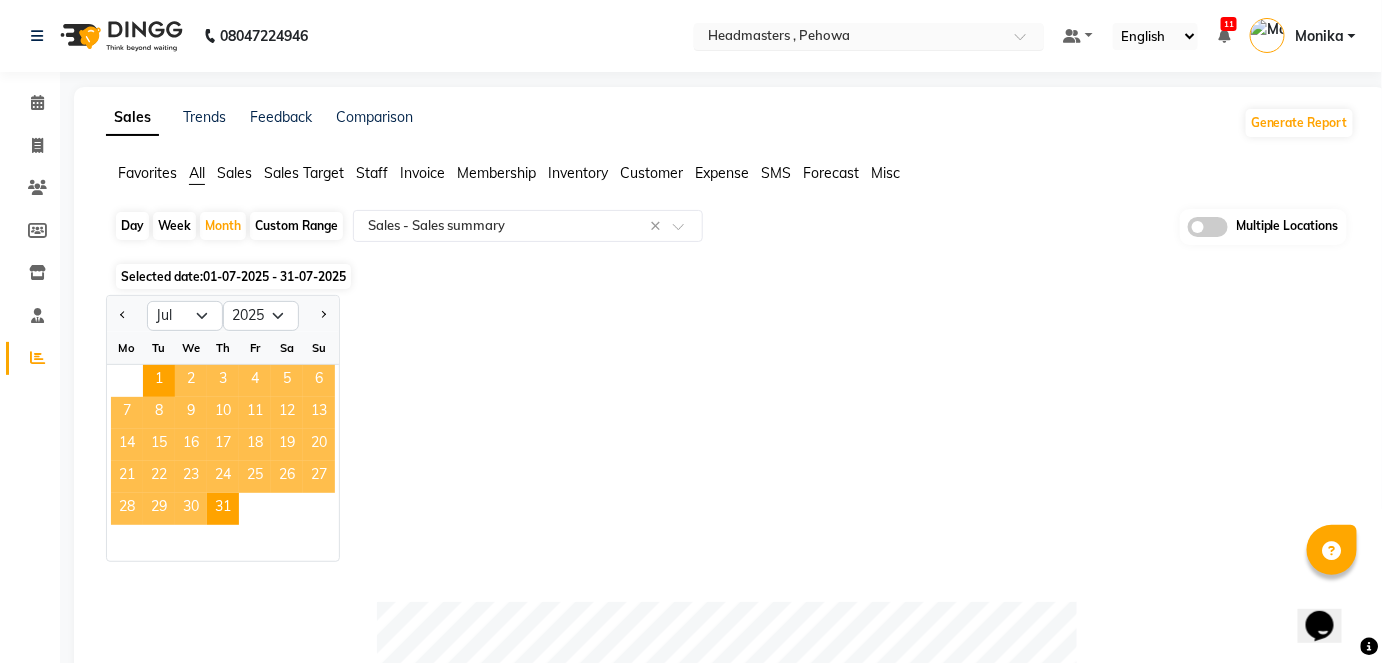 click at bounding box center (849, 38) 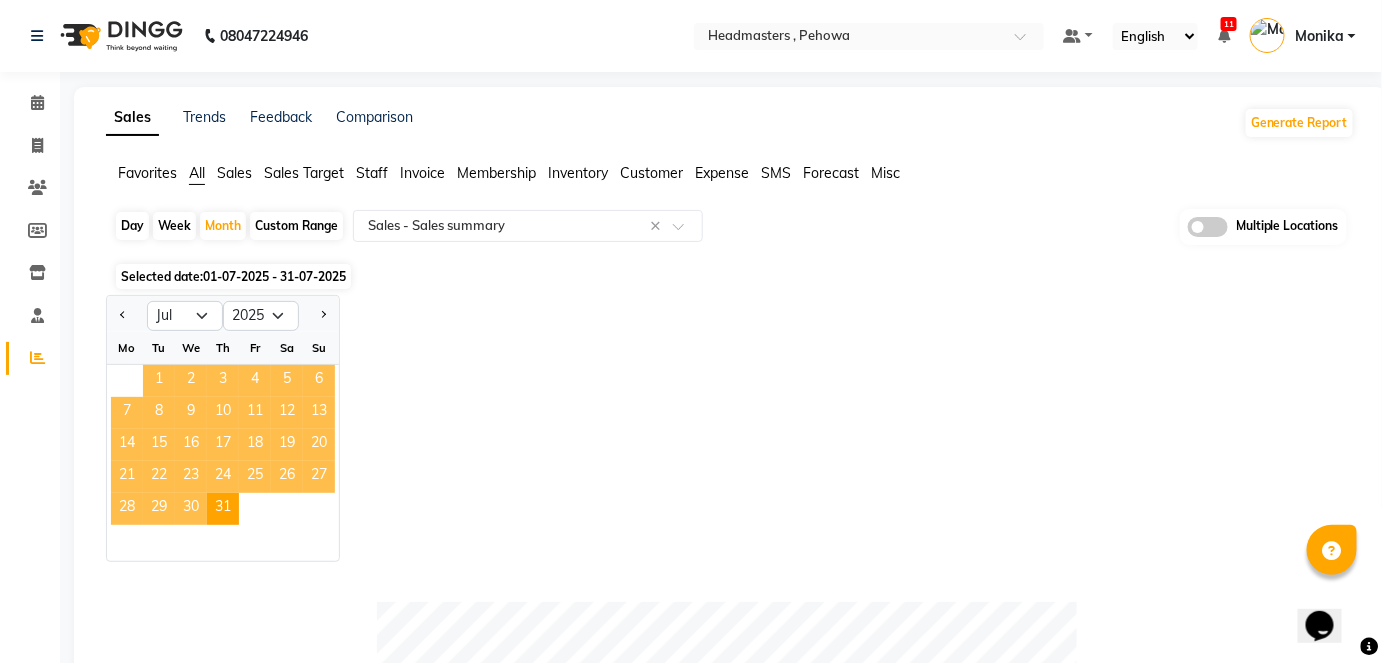 click on "1" 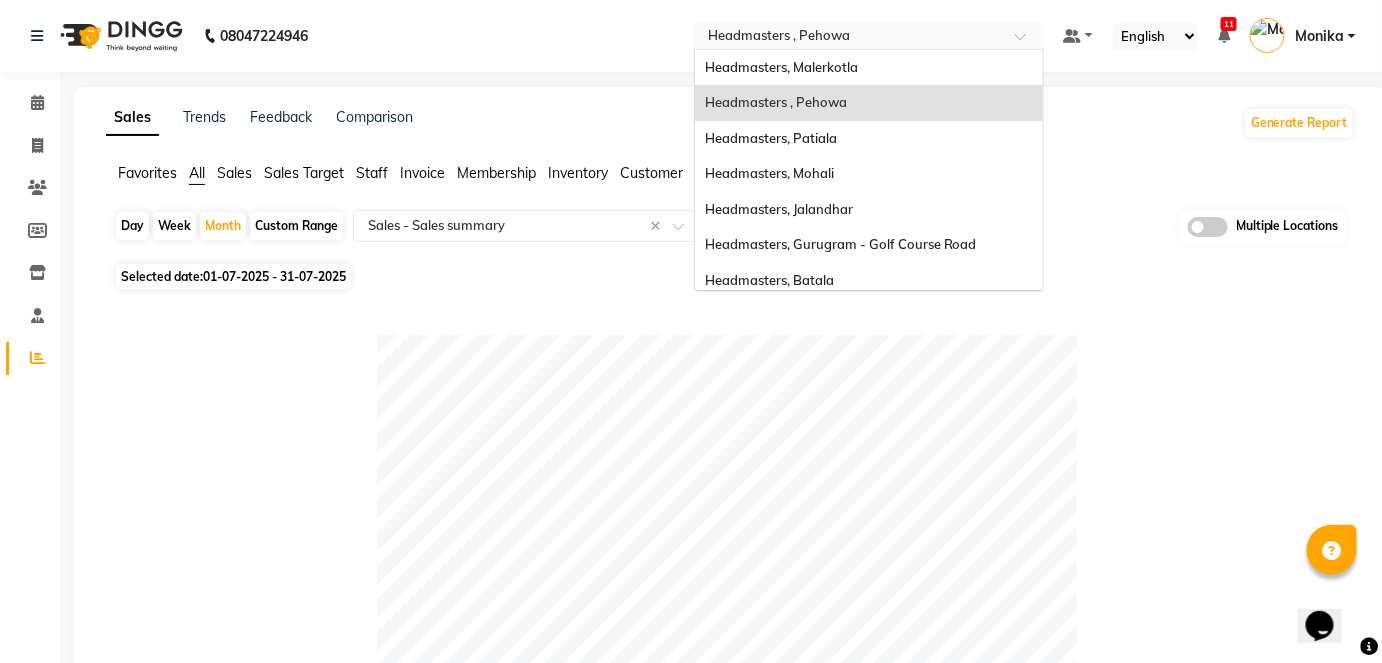 click at bounding box center (849, 38) 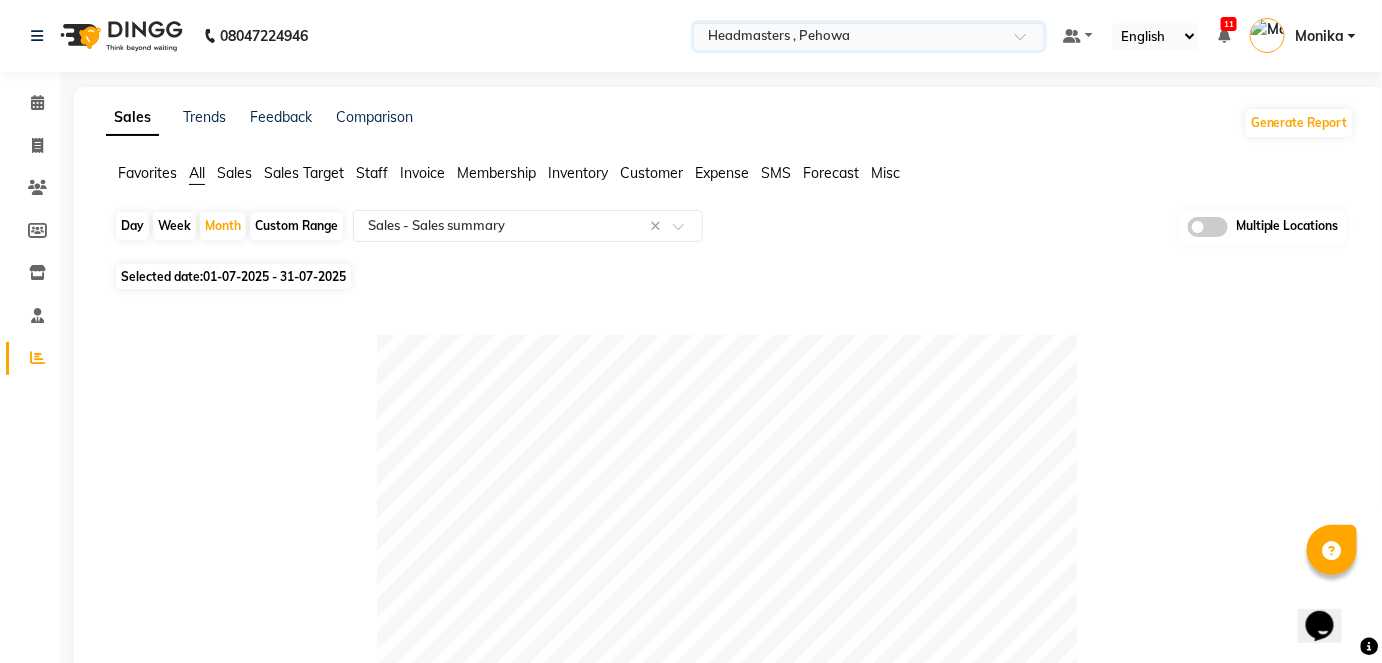 click on "Staff" 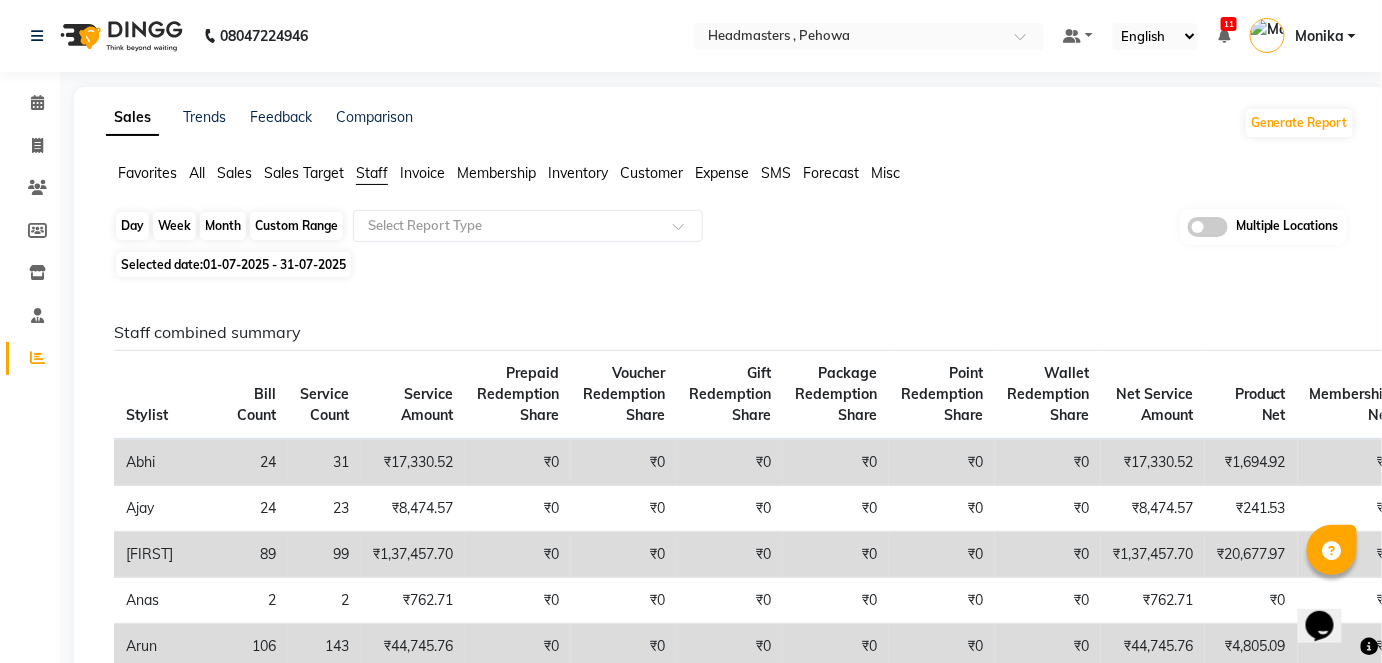 click on "Month" 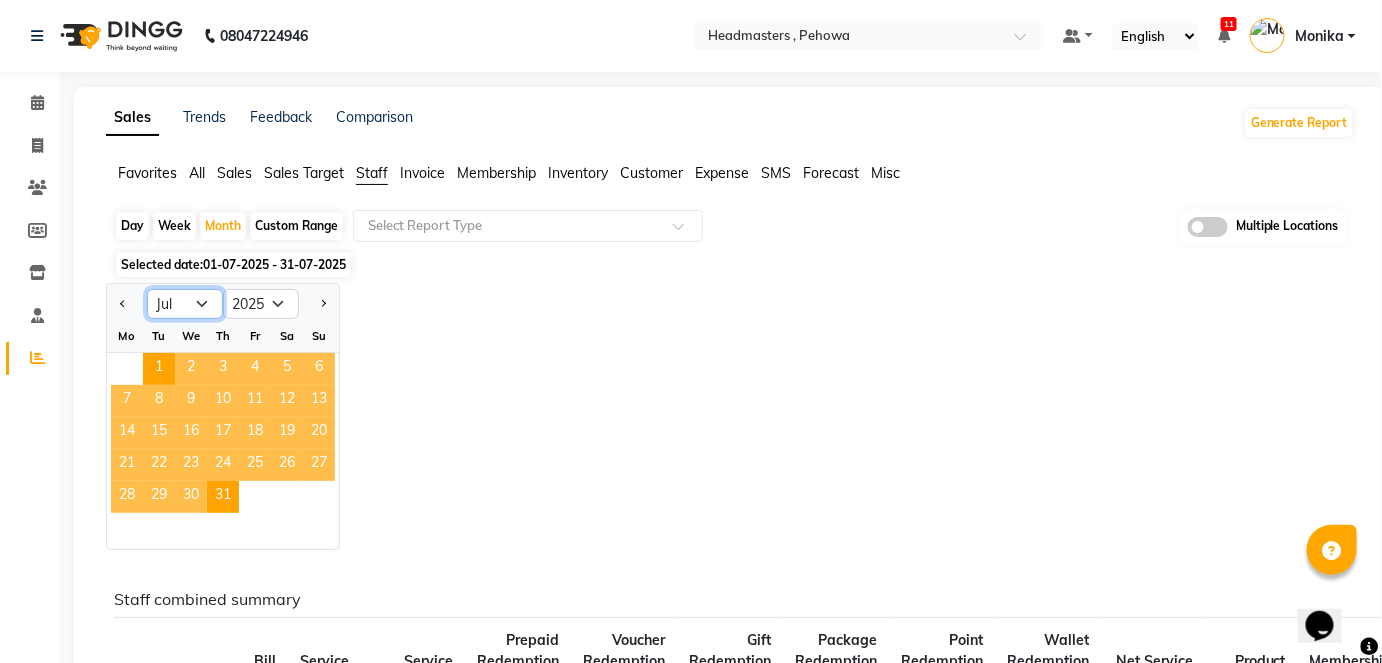 click on "Jan Feb Mar Apr May Jun Jul Aug Sep Oct Nov Dec" 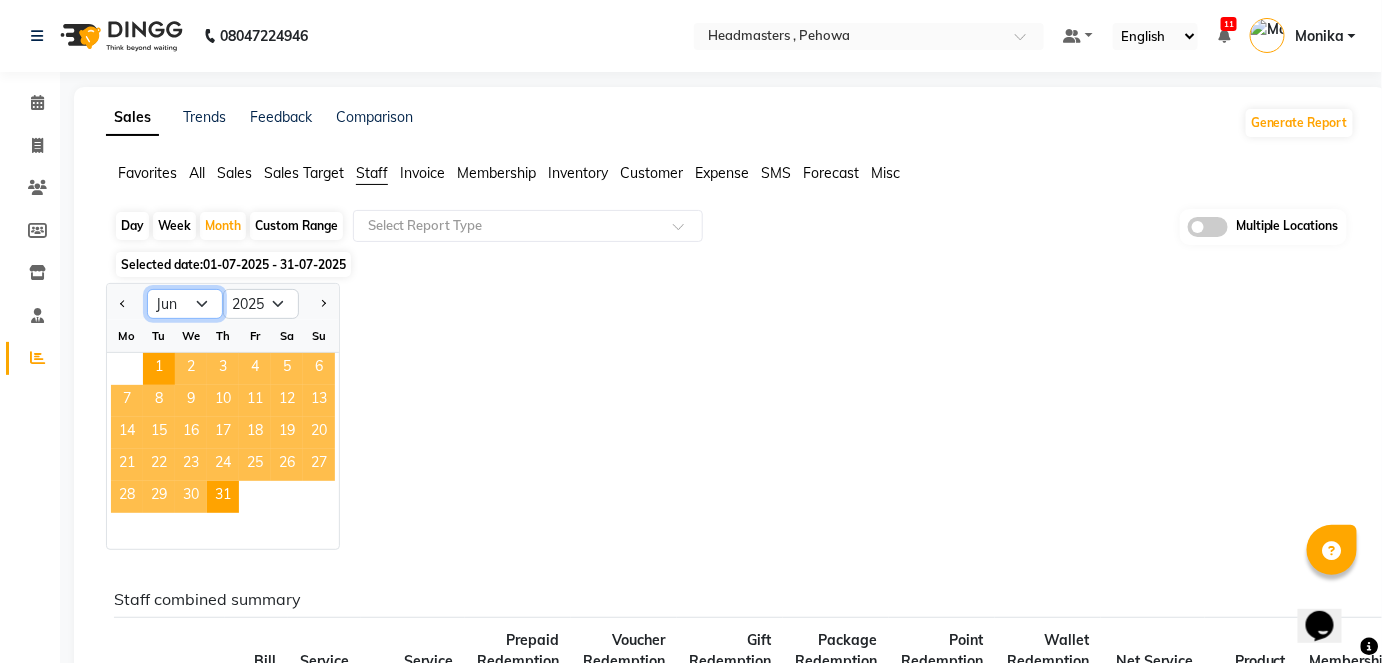 click on "Jan Feb Mar Apr May Jun Jul Aug Sep Oct Nov Dec" 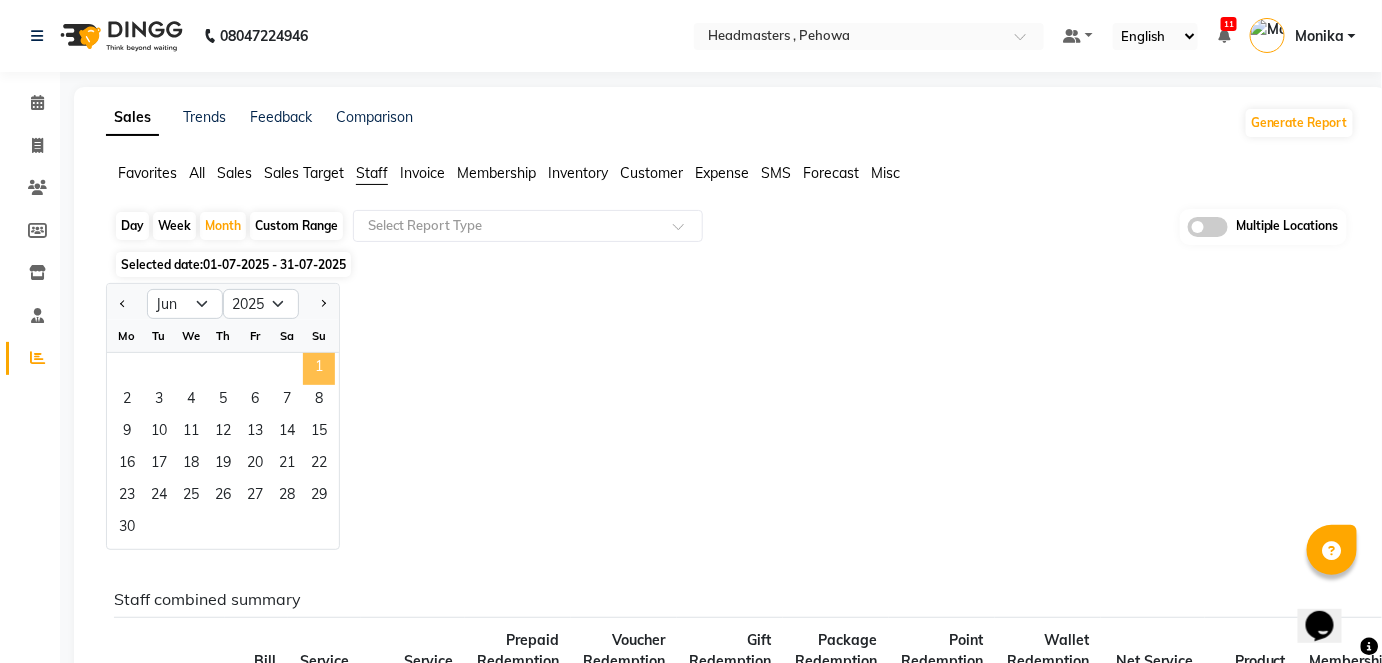 click on "1" 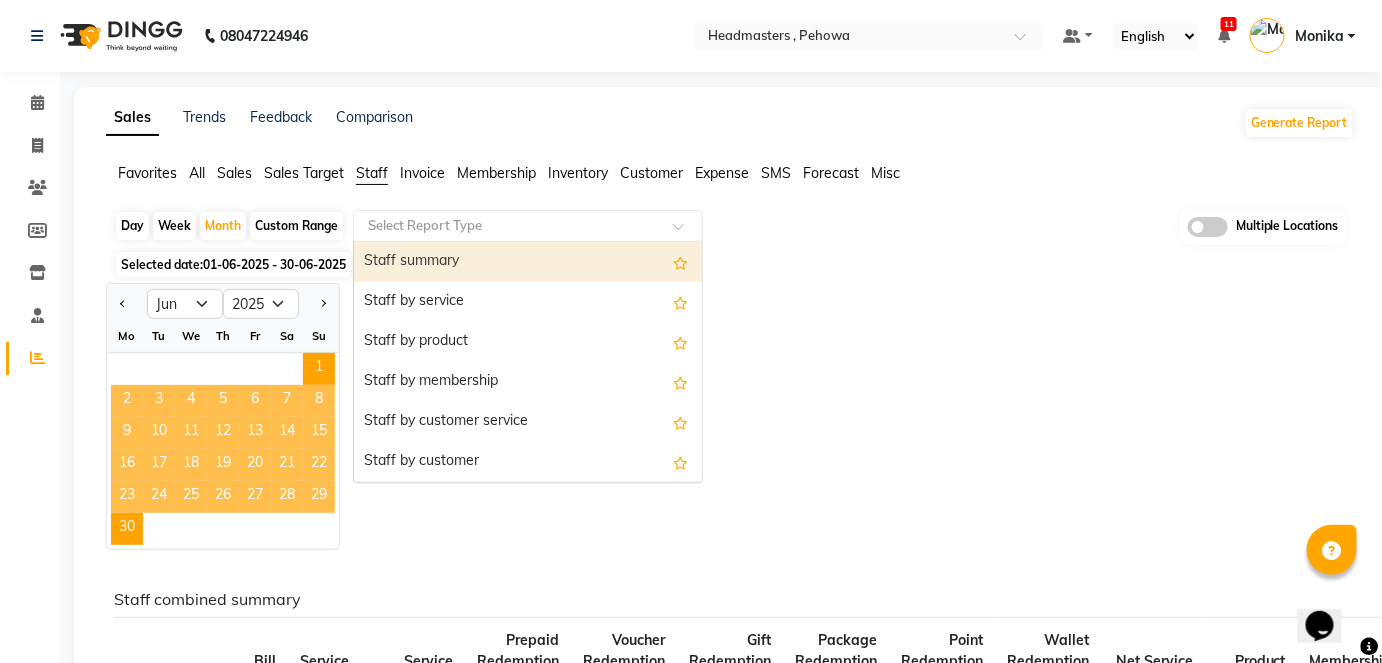 click 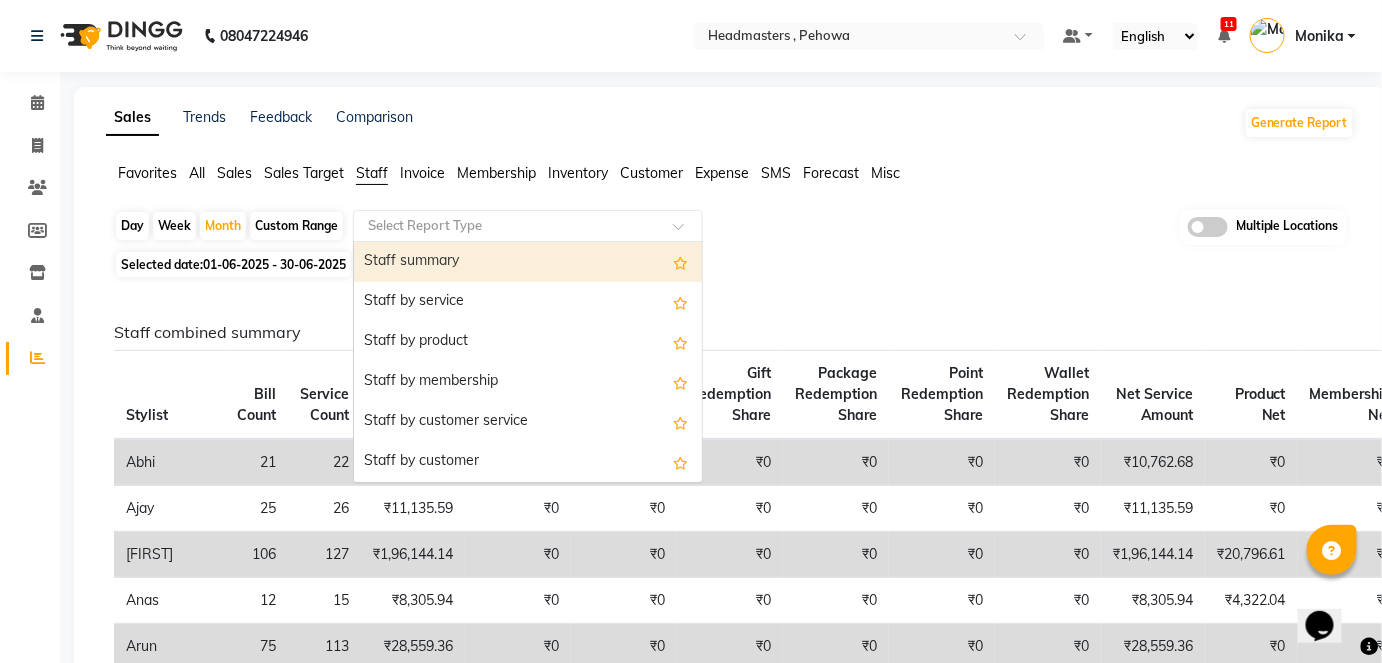 click on "Staff summary" at bounding box center [528, 262] 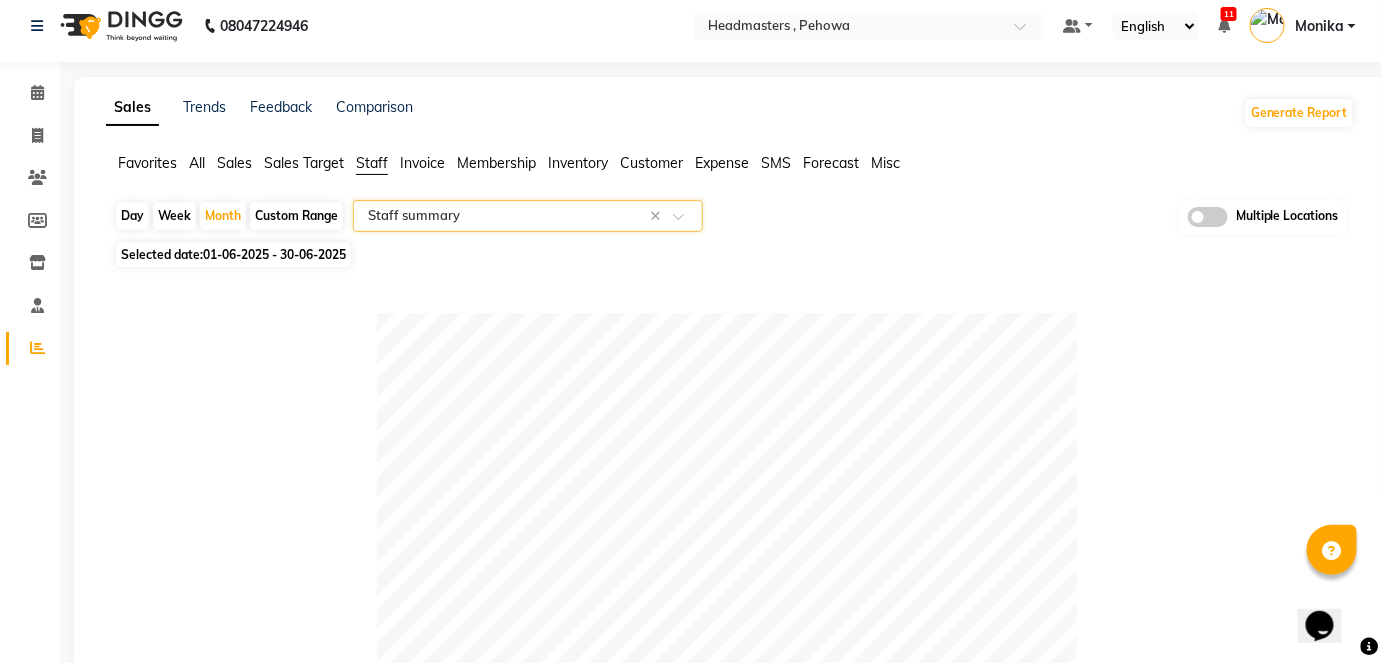 scroll, scrollTop: 0, scrollLeft: 0, axis: both 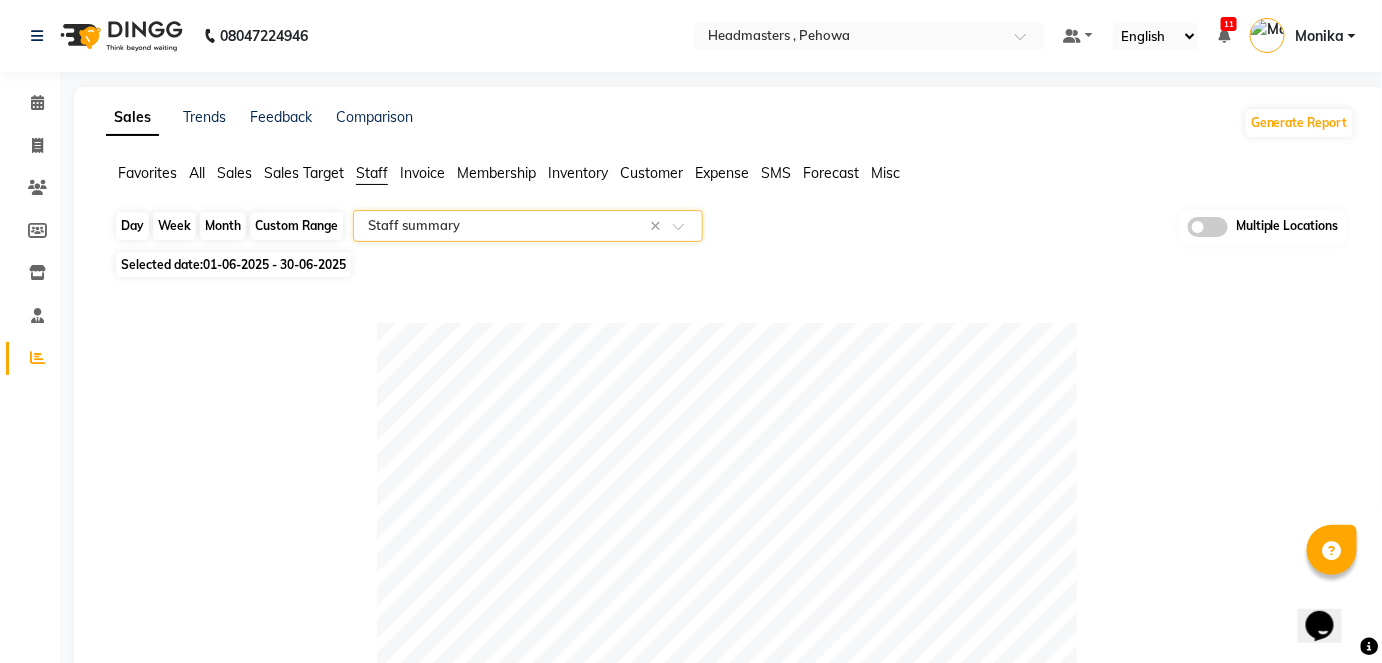 click on "Month" 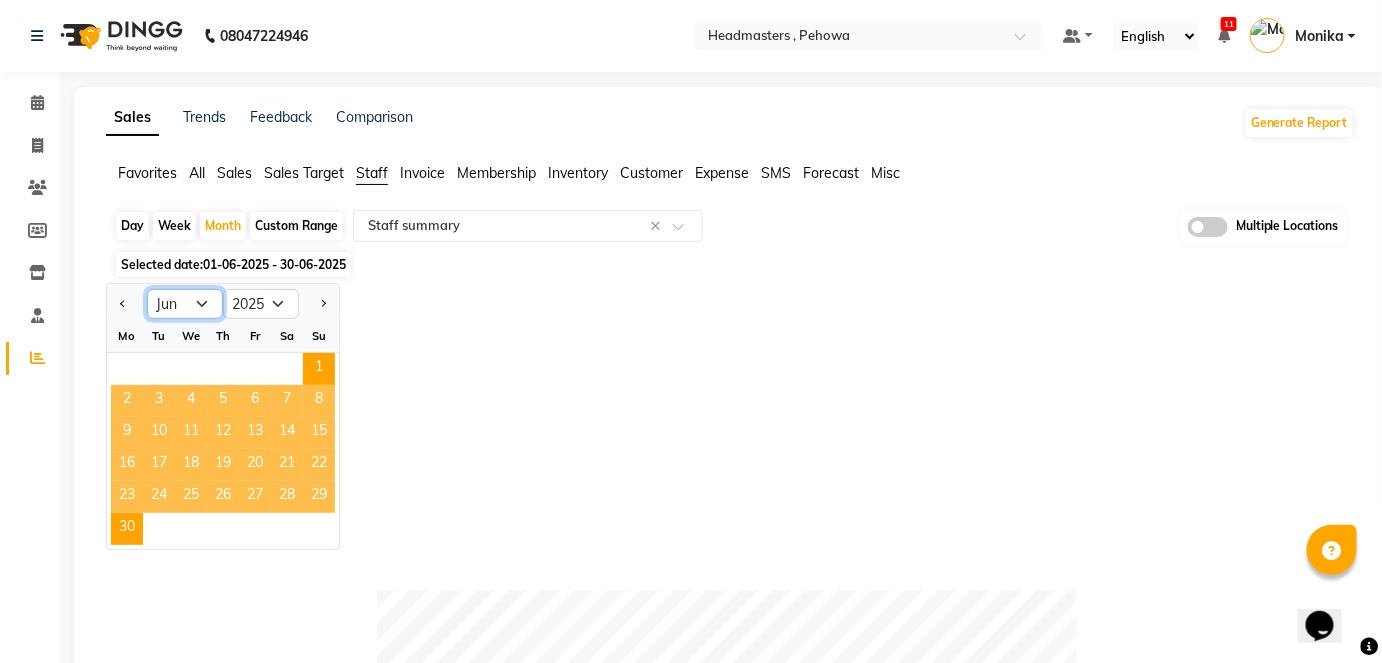 click on "Jan Feb Mar Apr May Jun Jul Aug Sep Oct Nov Dec" 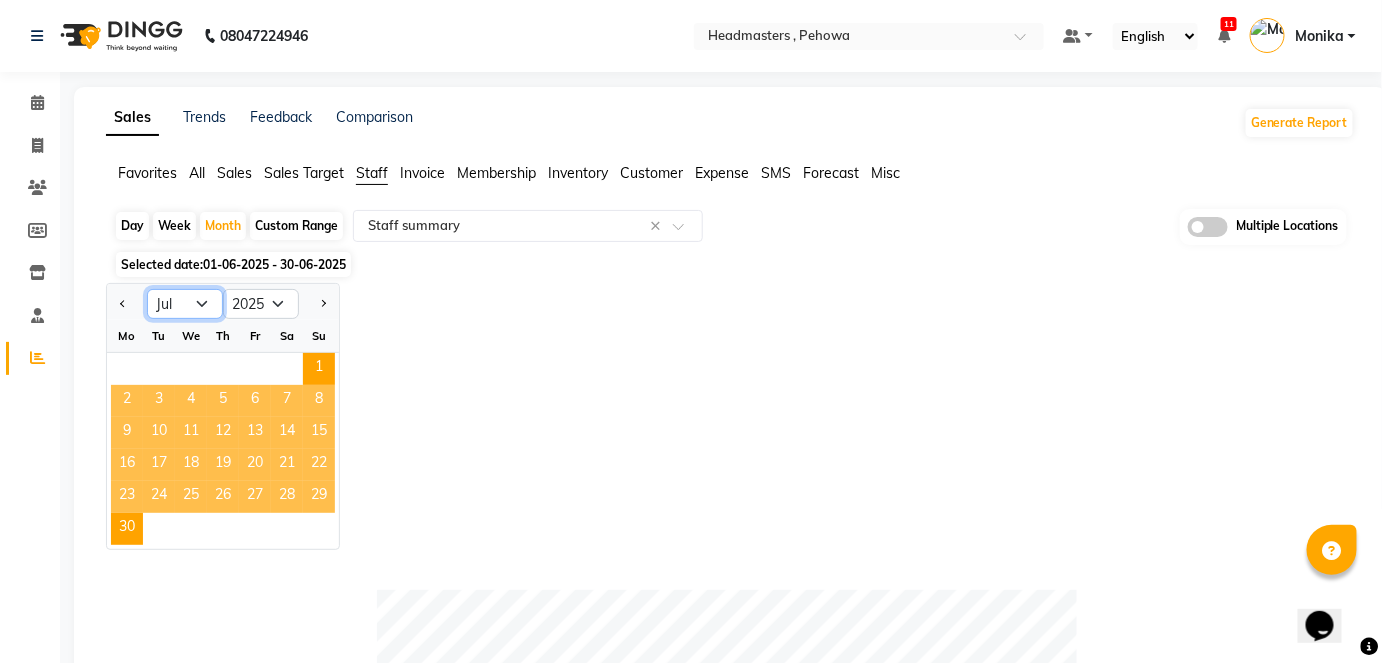 click on "Jan Feb Mar Apr May Jun Jul Aug Sep Oct Nov Dec" 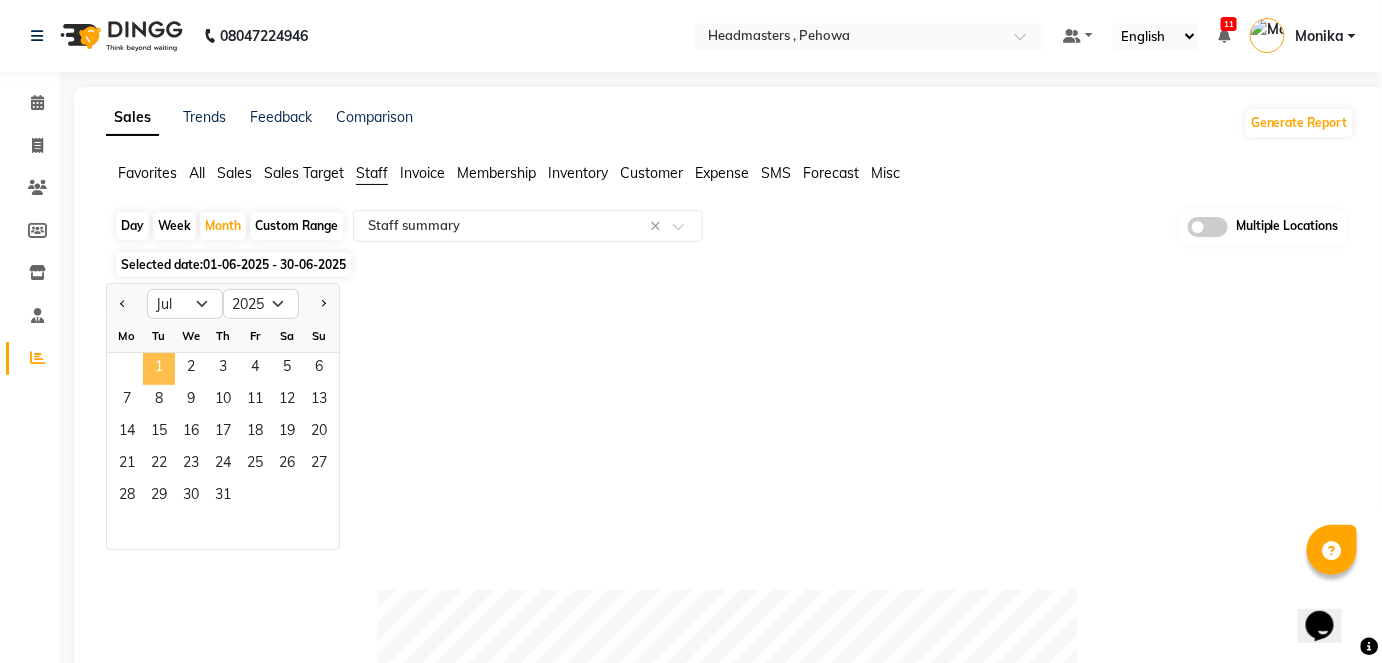 click on "1" 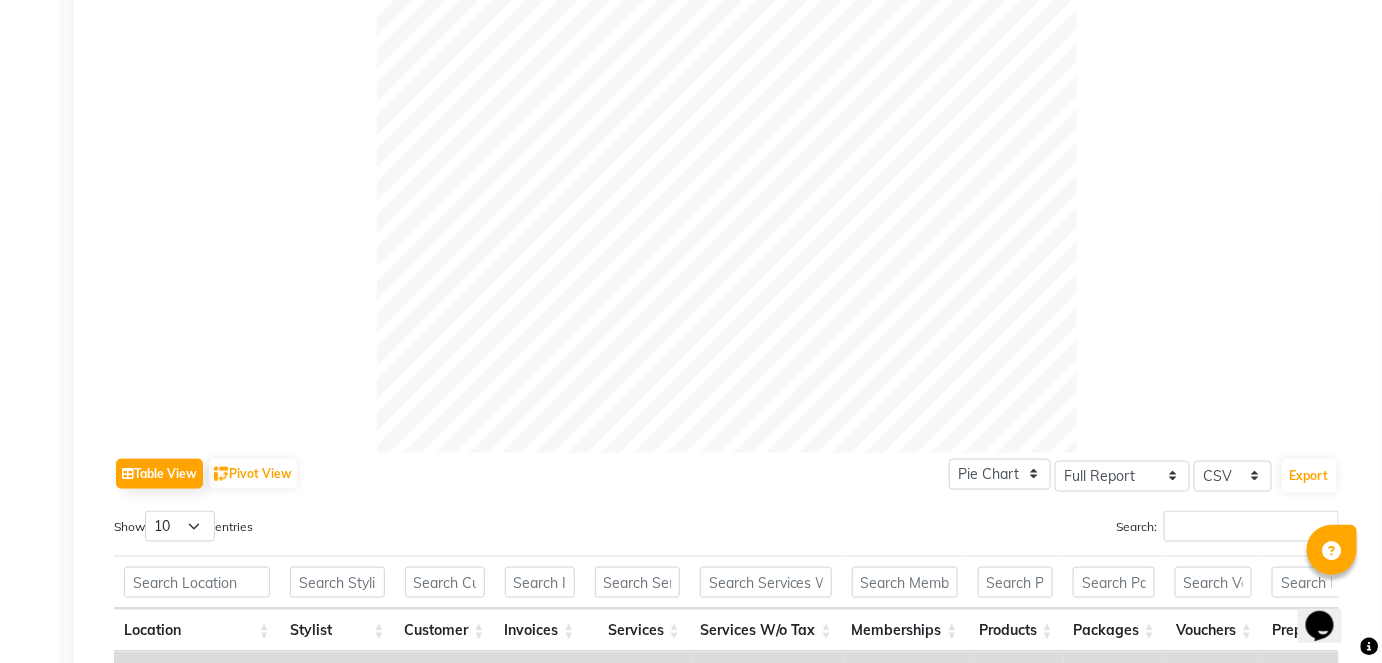 scroll, scrollTop: 818, scrollLeft: 0, axis: vertical 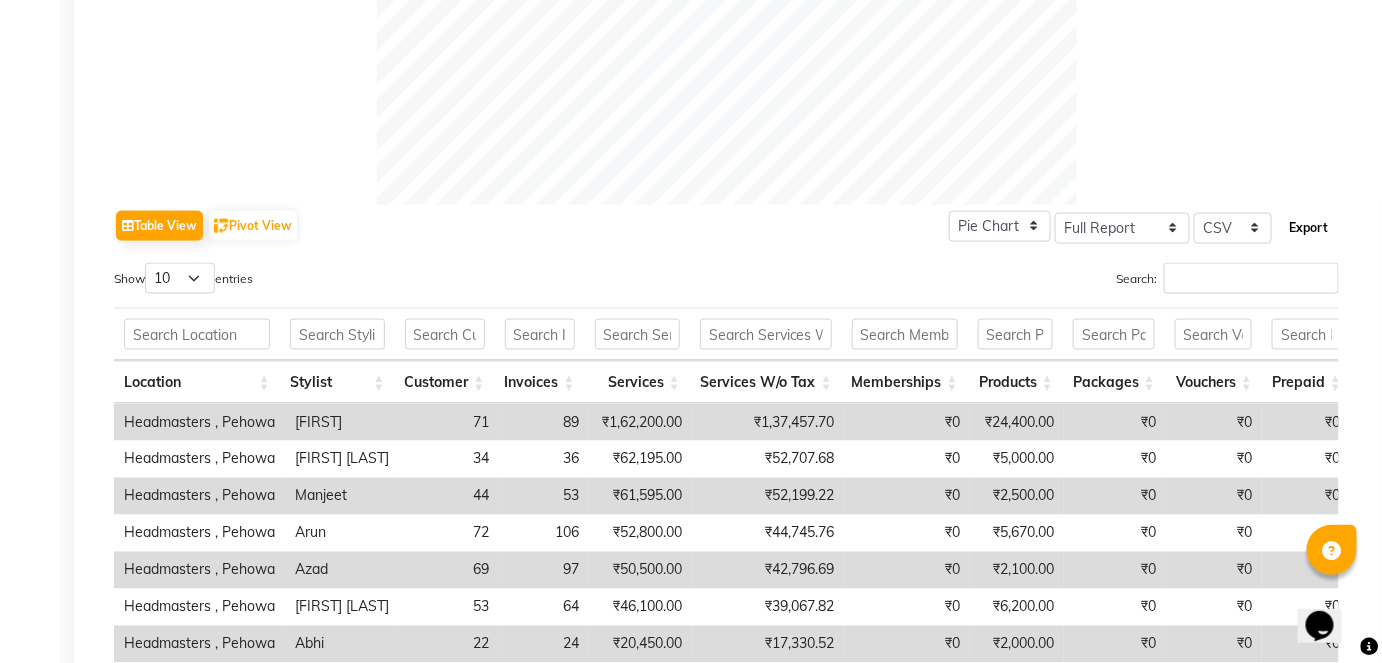 click on "Export" 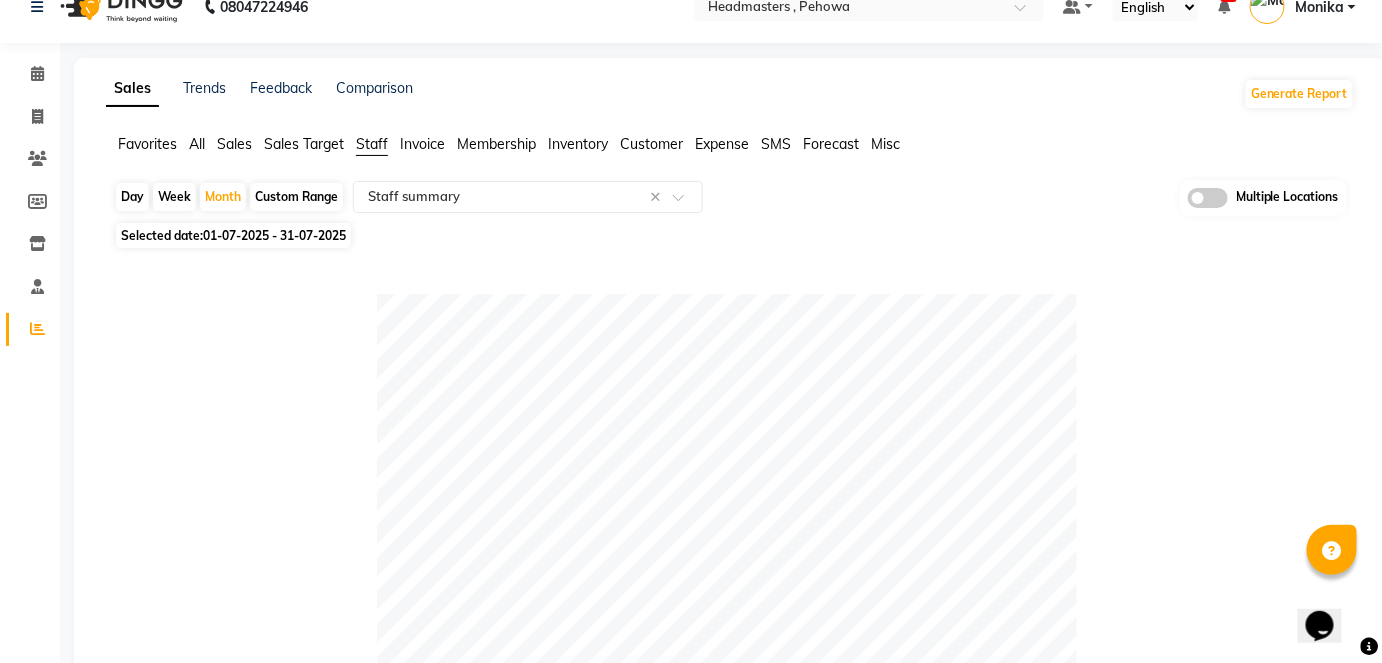 scroll, scrollTop: 0, scrollLeft: 0, axis: both 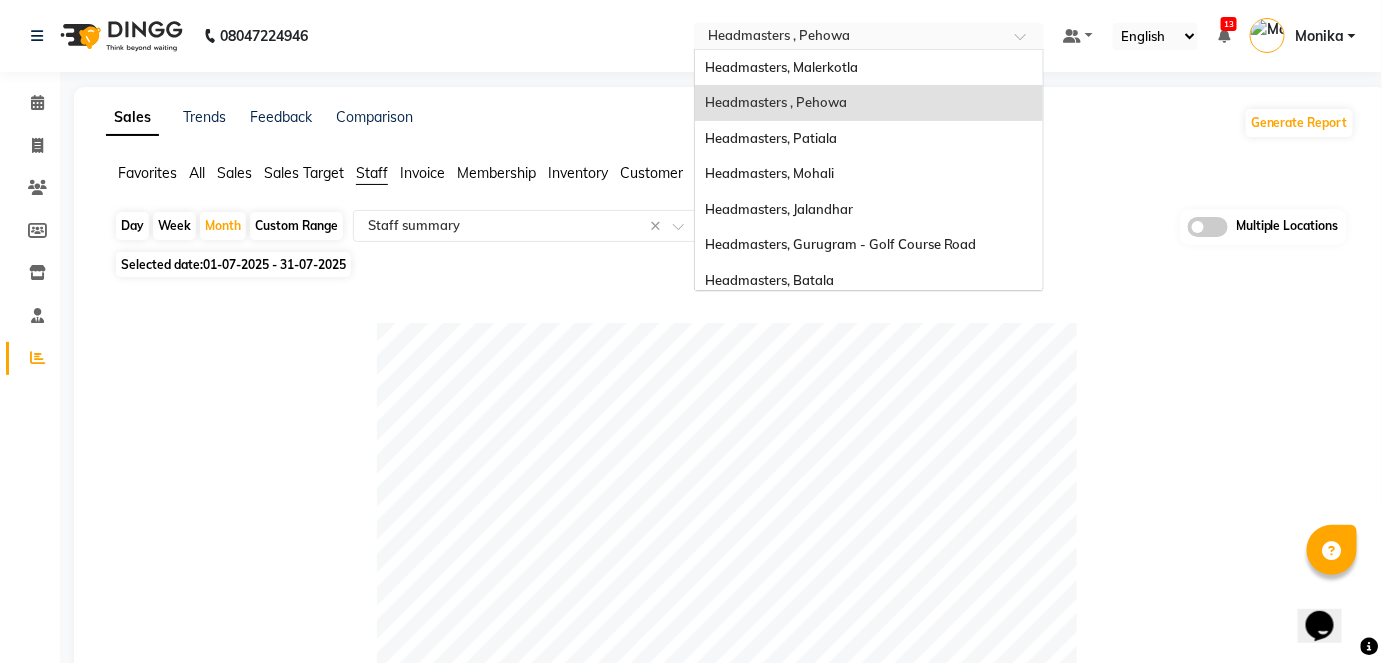 click on "× Headmasters , Pehowa" at bounding box center [779, 36] 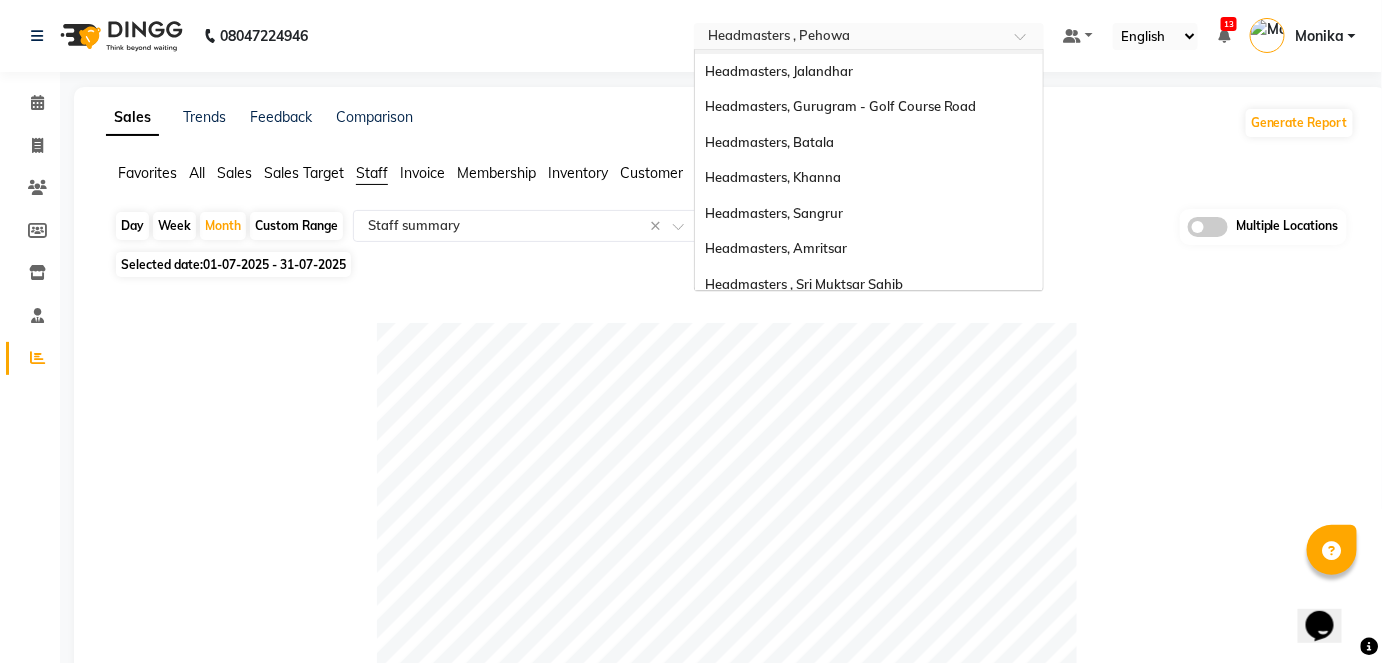 scroll, scrollTop: 150, scrollLeft: 0, axis: vertical 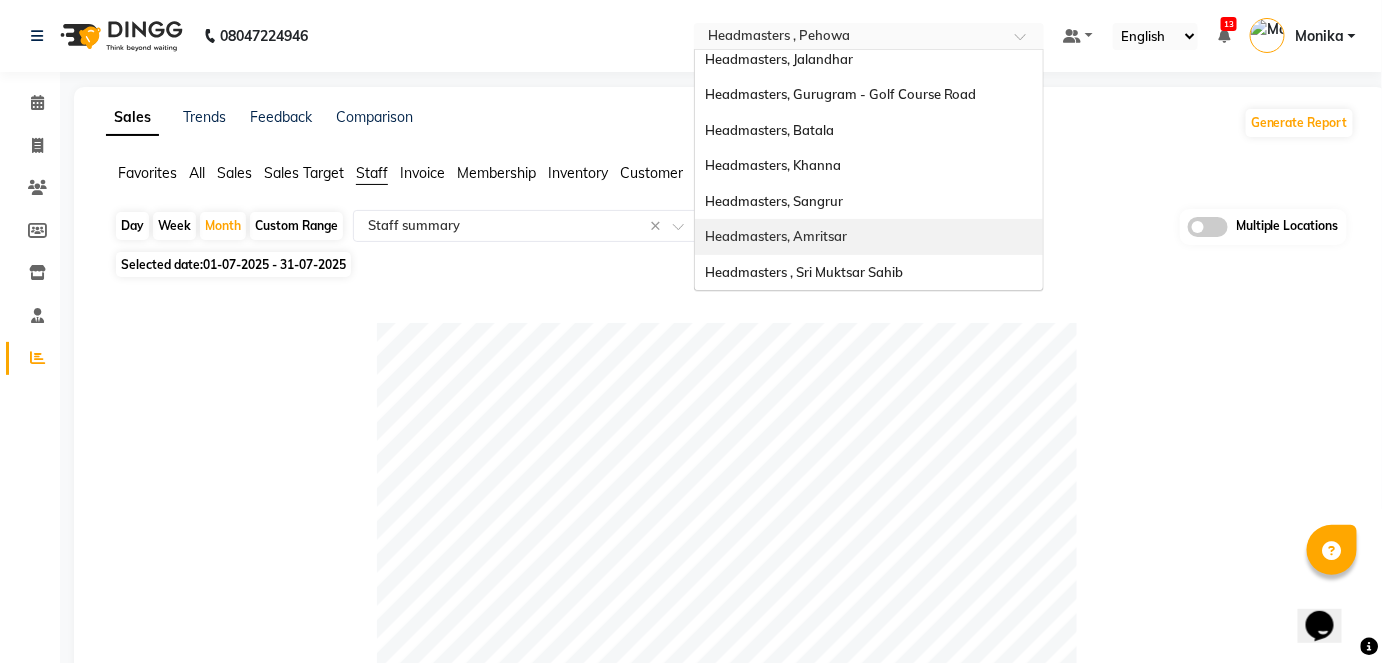 click on "Headmasters, Amritsar" at bounding box center (869, 237) 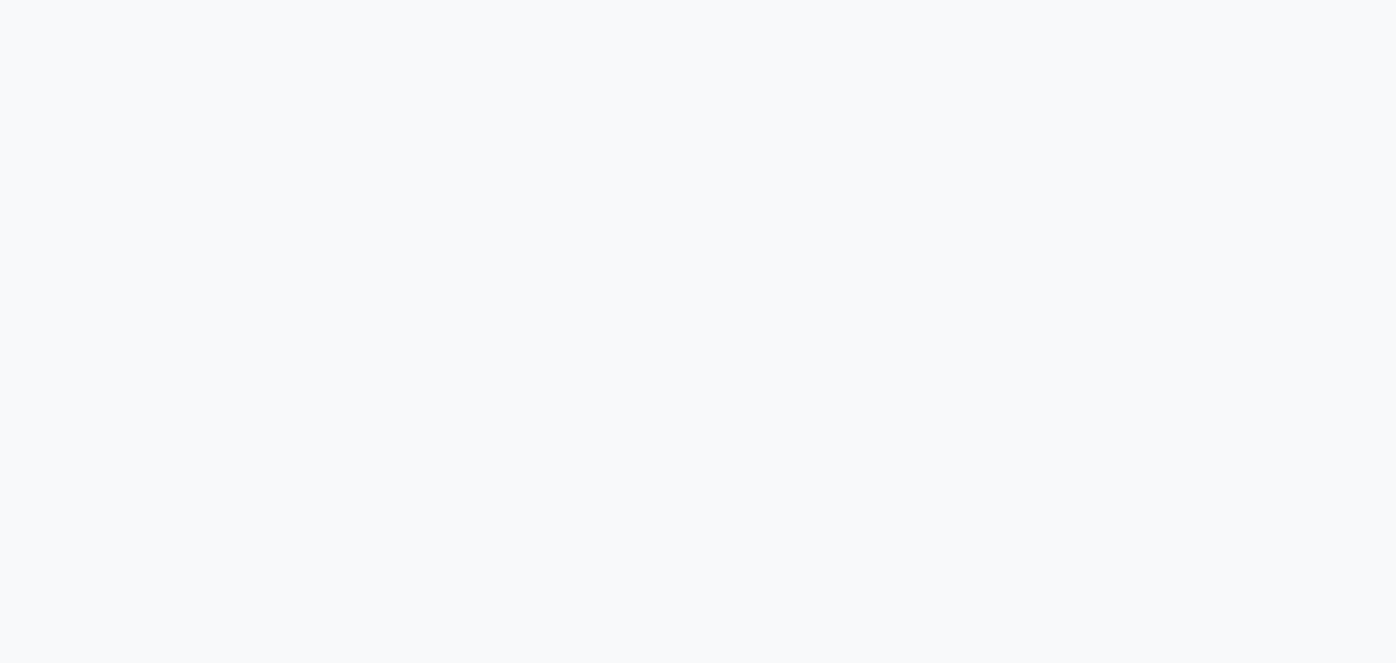 scroll, scrollTop: 0, scrollLeft: 0, axis: both 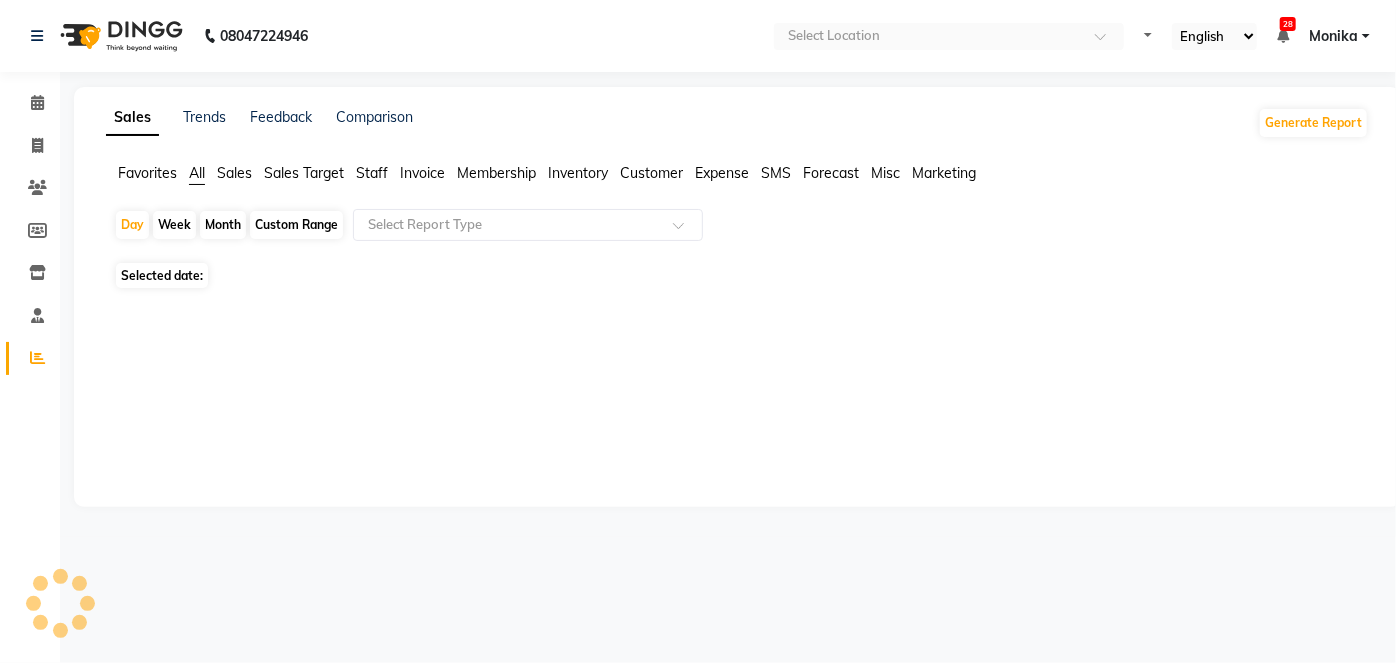 select on "en" 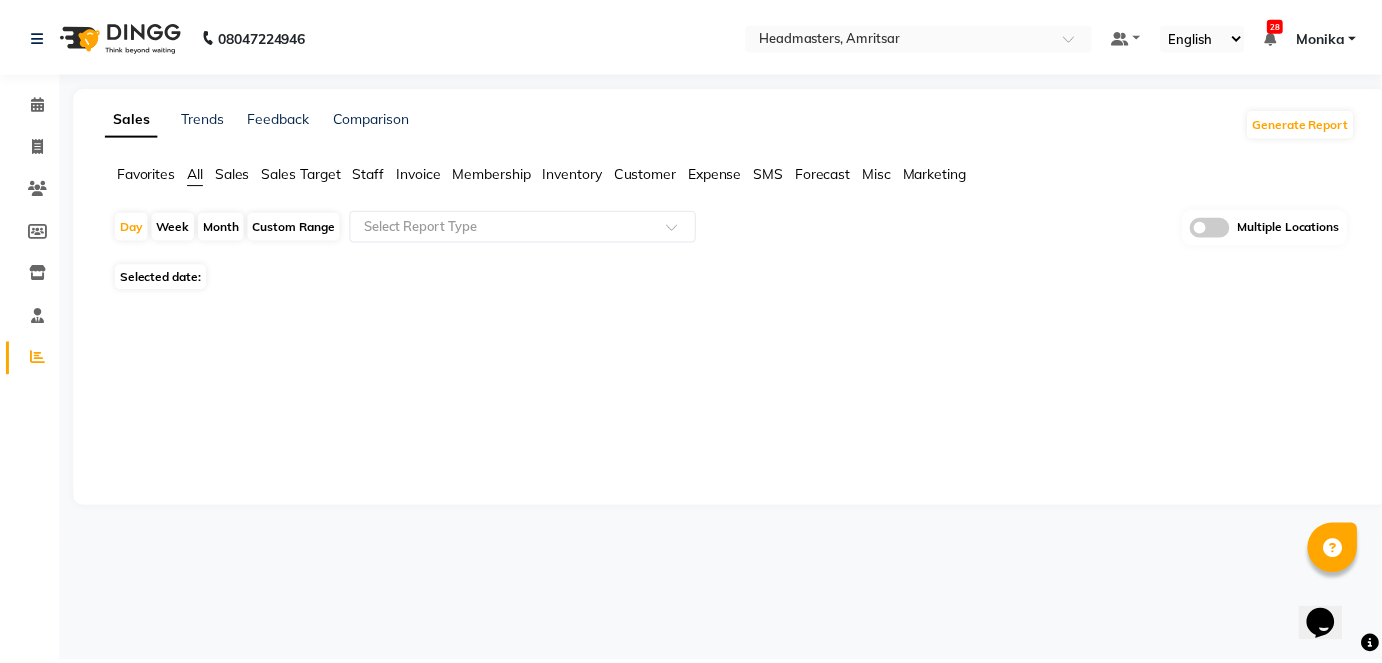 scroll, scrollTop: 0, scrollLeft: 0, axis: both 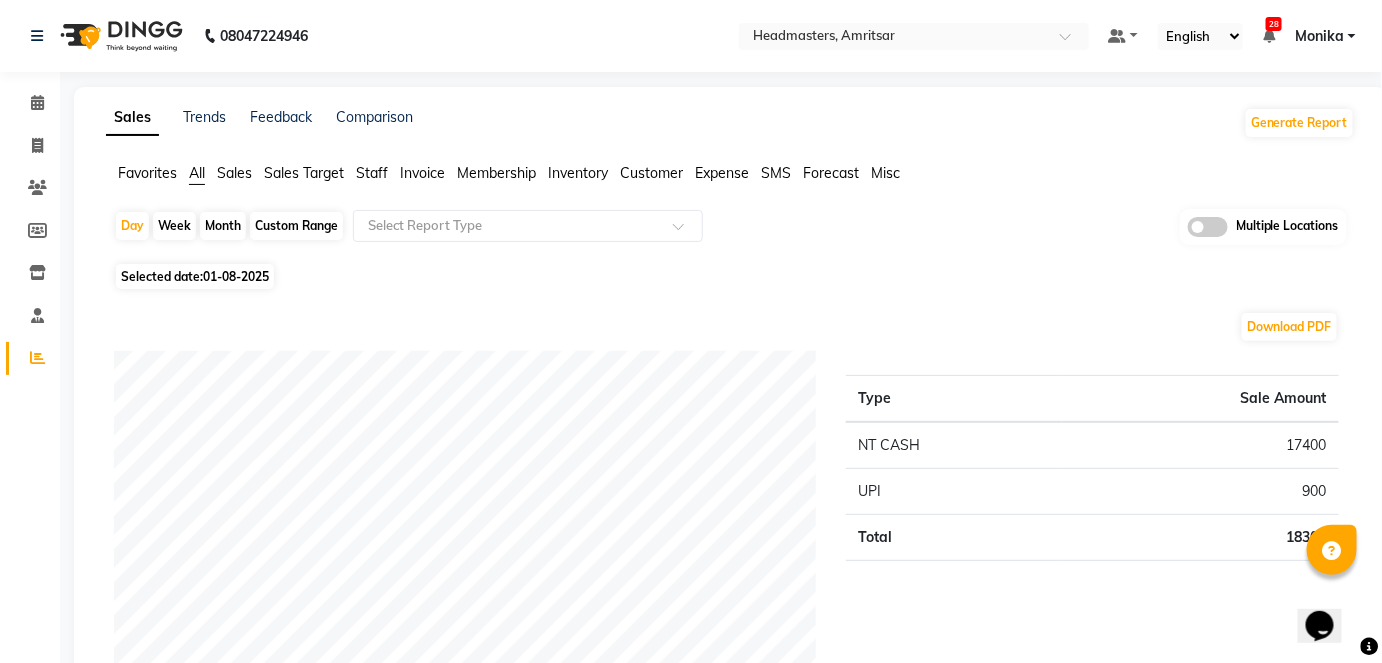 click on "Month" 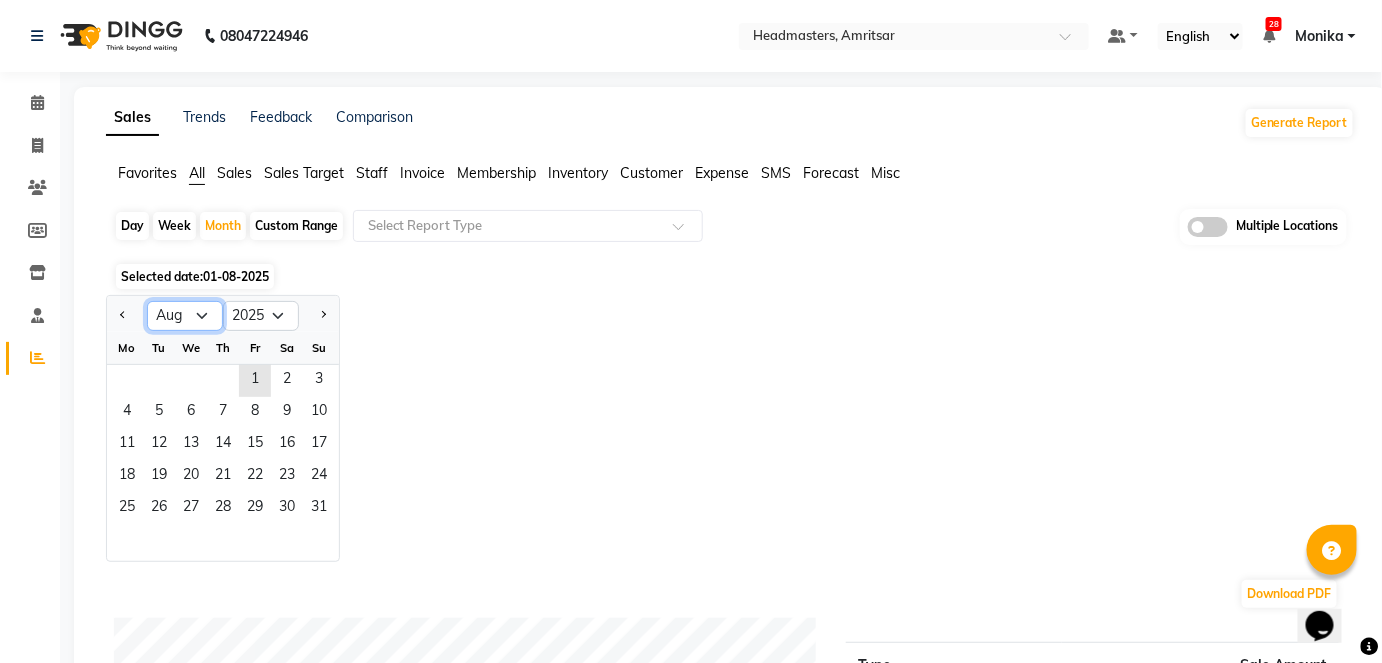 click on "Jan Feb Mar Apr May Jun Jul Aug Sep Oct Nov Dec" 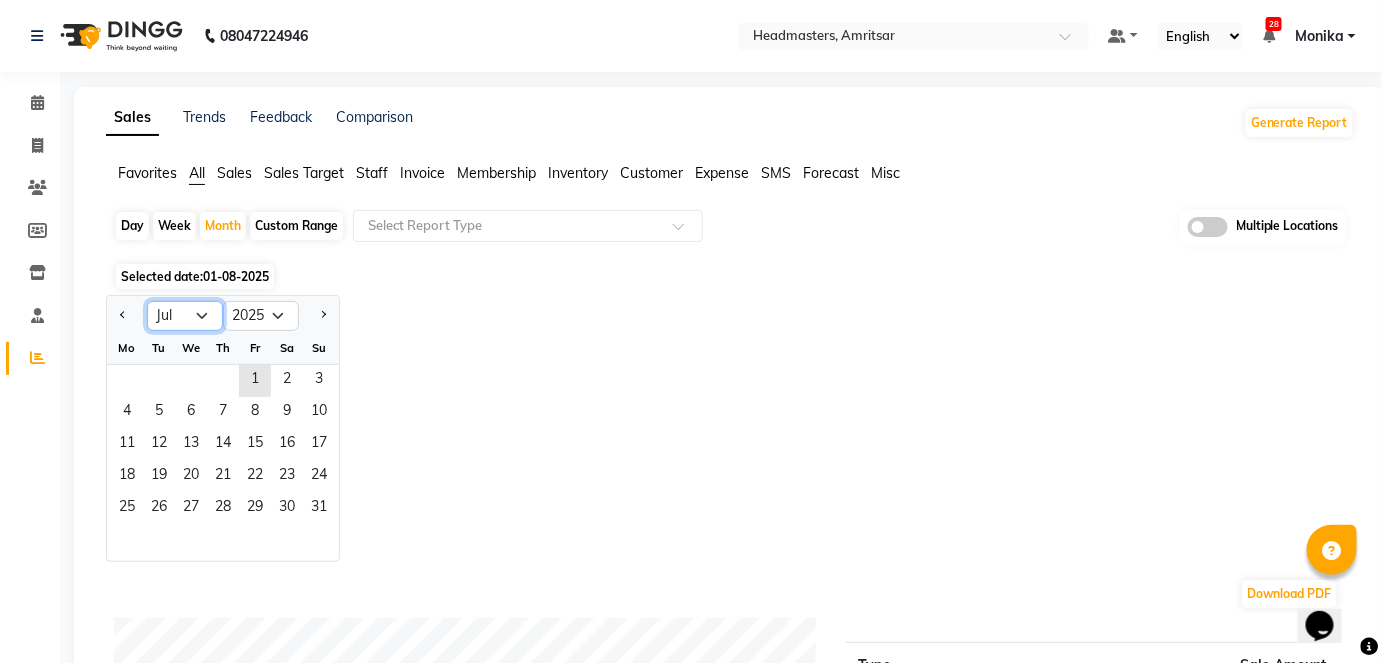 click on "Jan Feb Mar Apr May Jun Jul Aug Sep Oct Nov Dec" 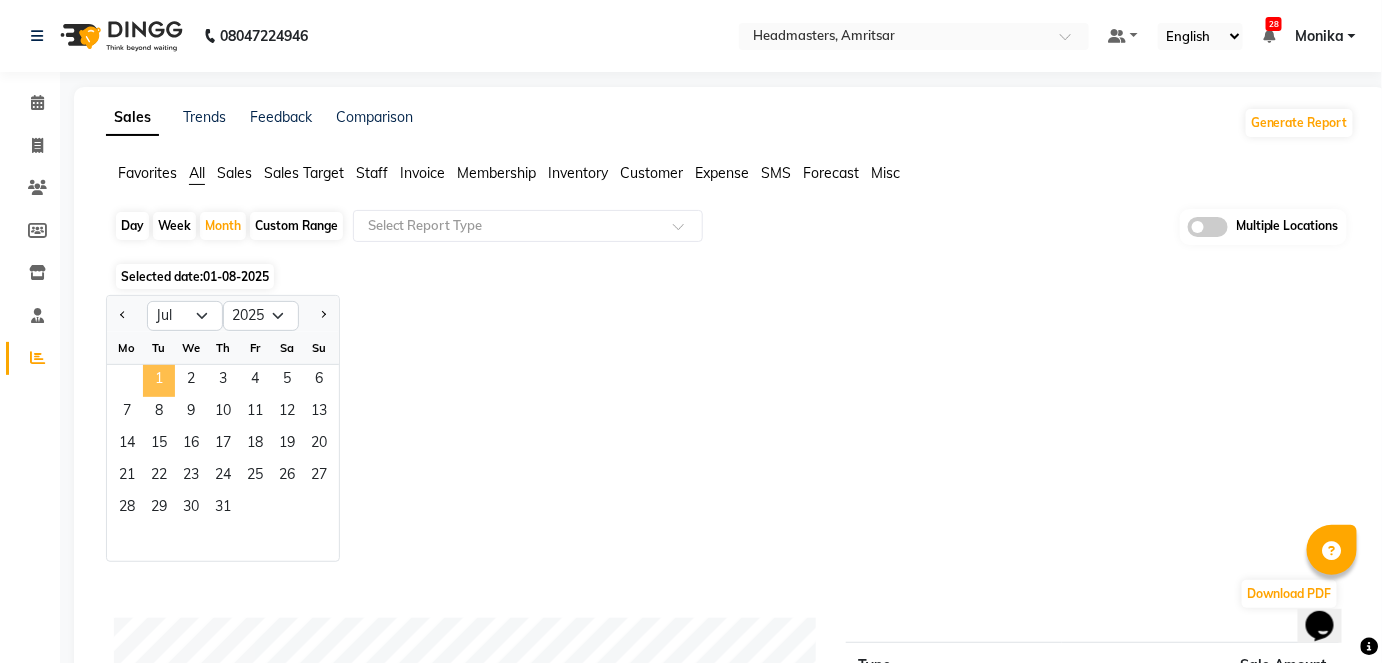 click on "1" 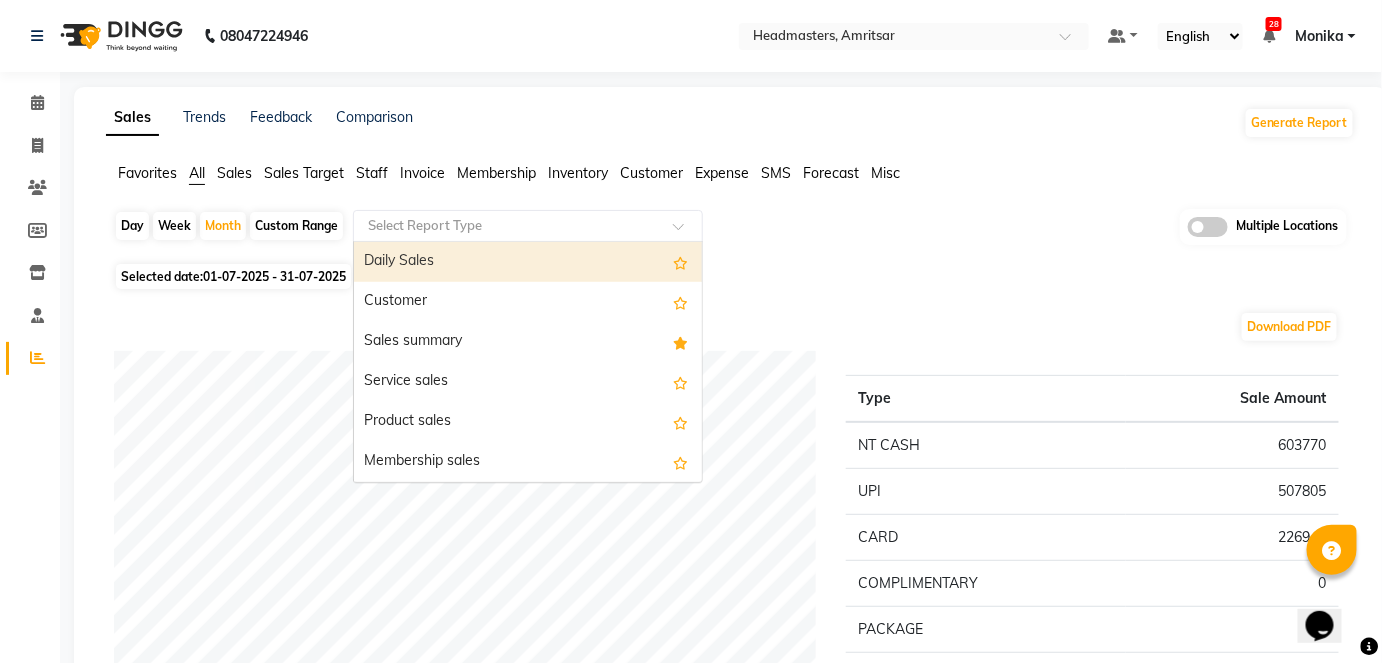 click 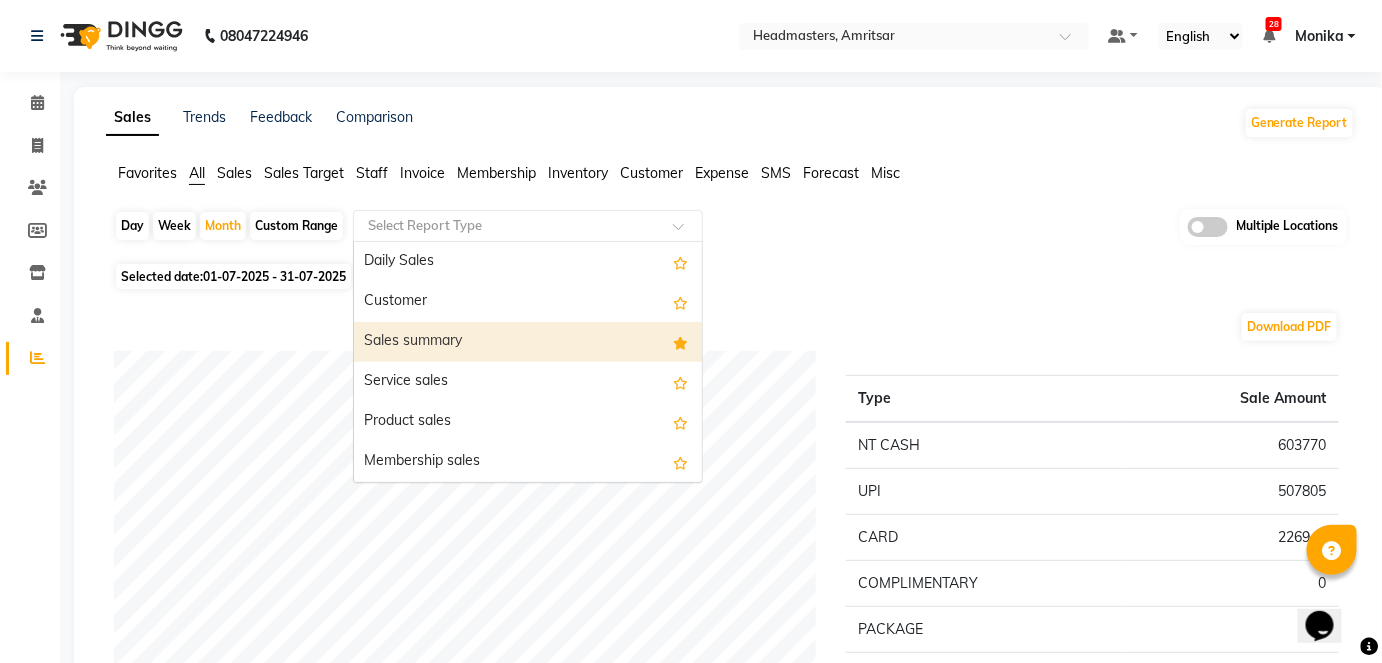 click on "Sales summary" at bounding box center [528, 342] 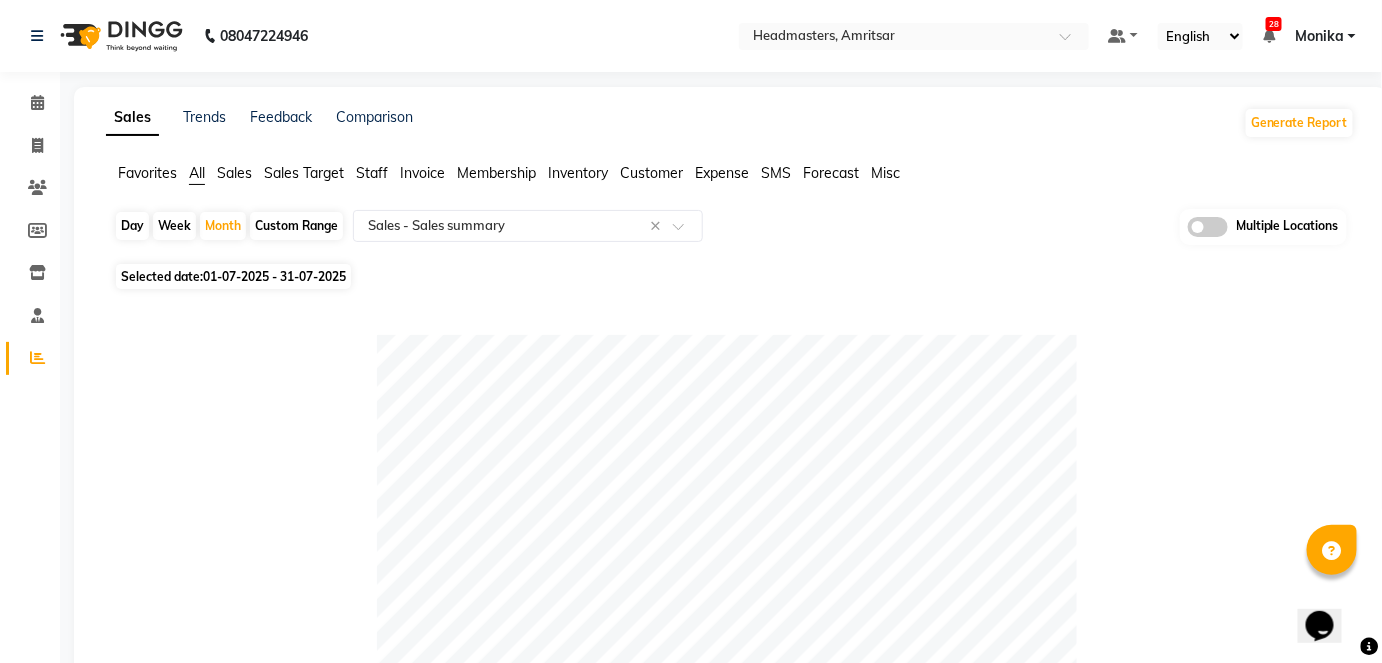 click on "Staff" 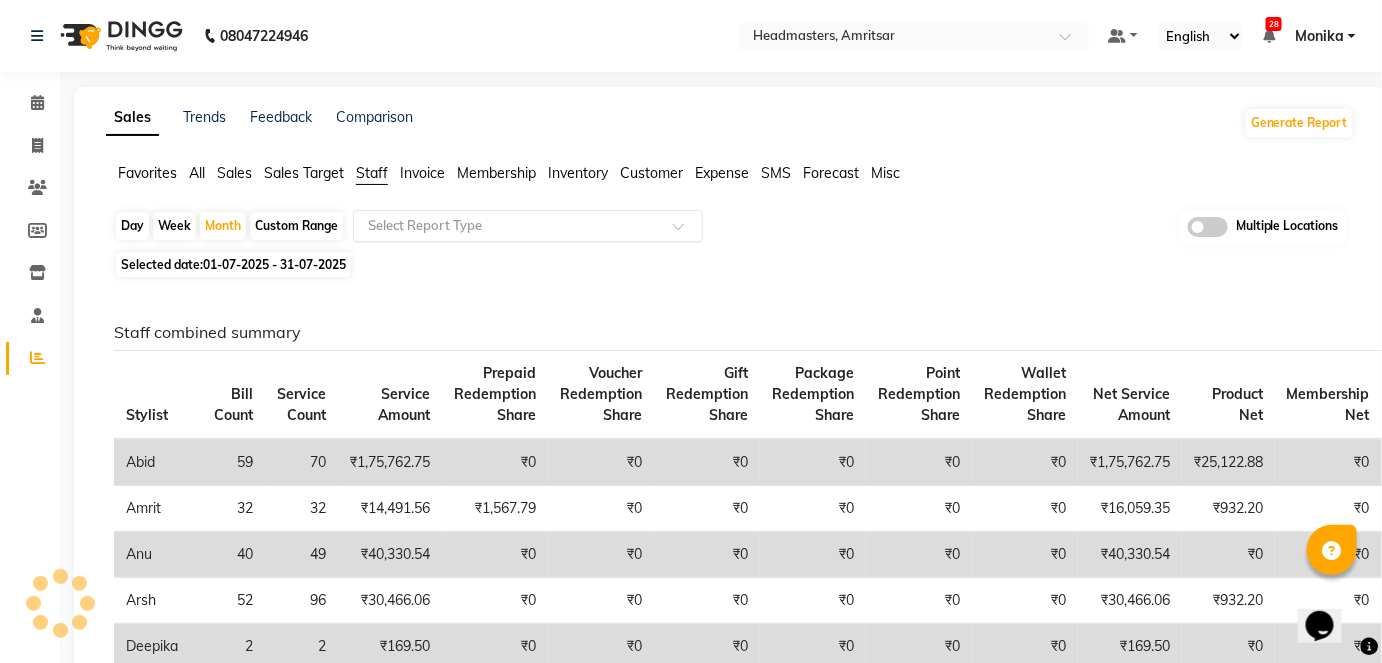 click 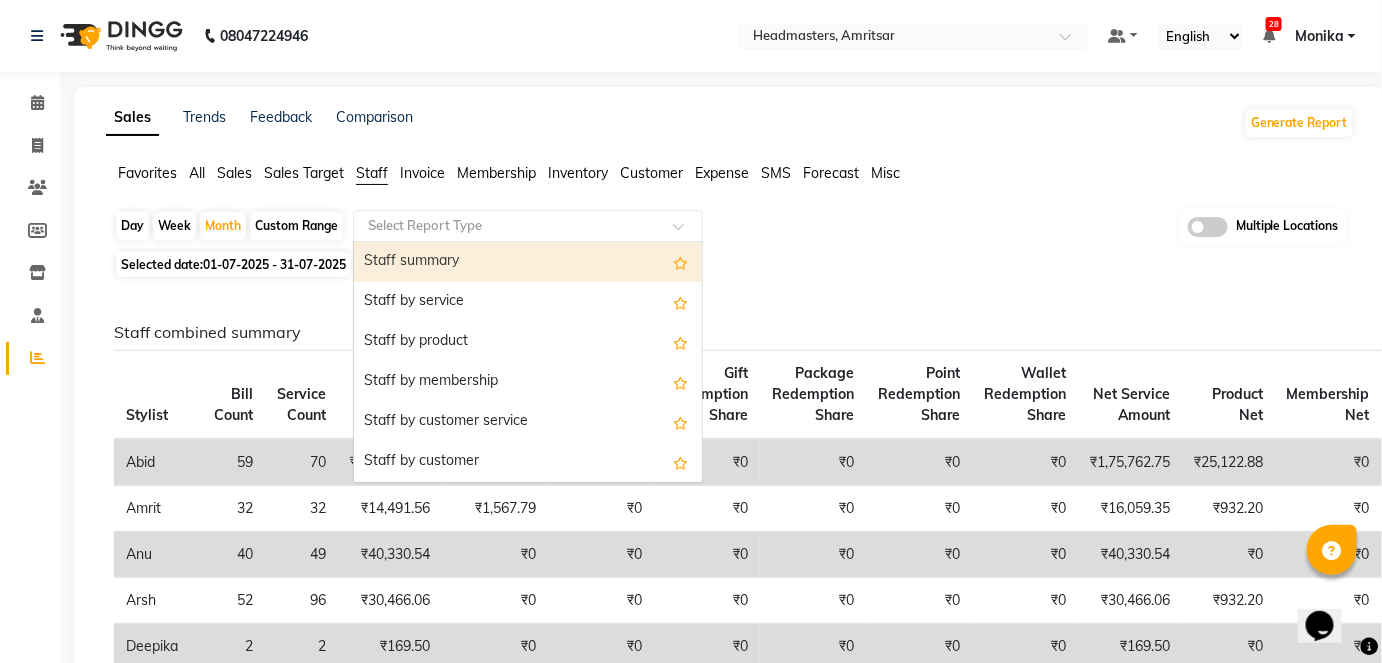click on "Staff summary" at bounding box center (528, 262) 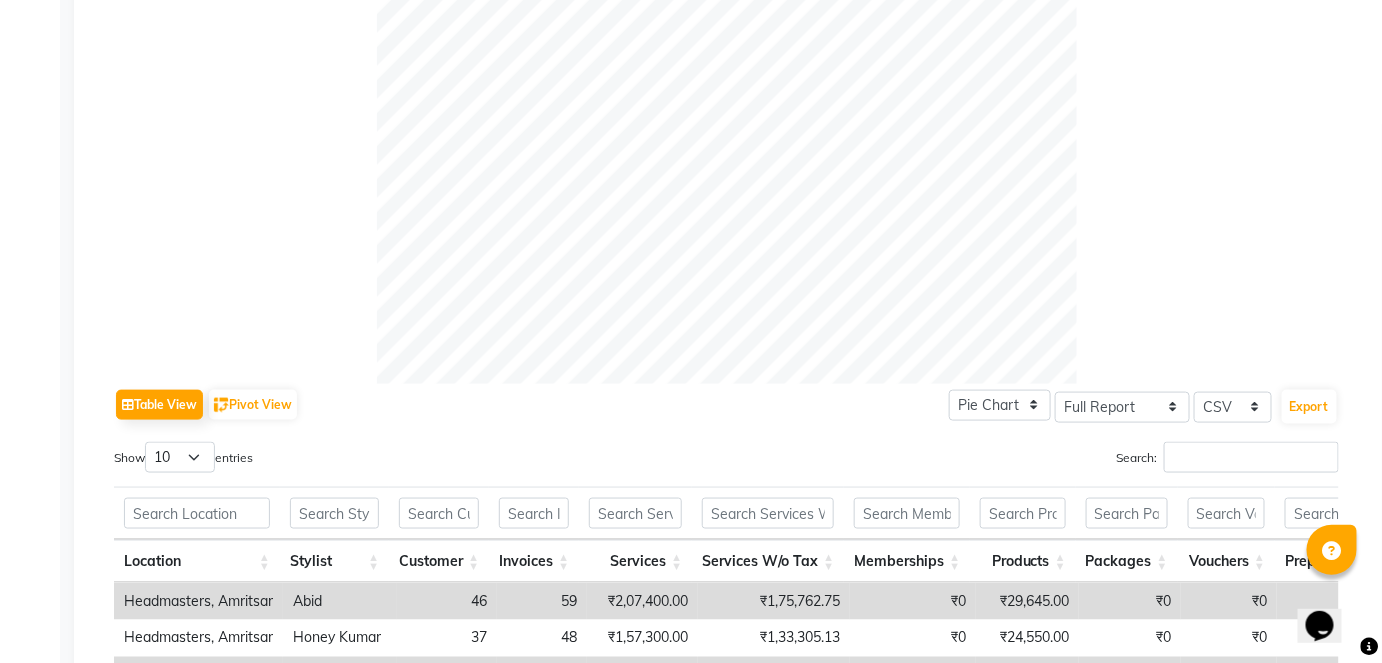 scroll, scrollTop: 636, scrollLeft: 0, axis: vertical 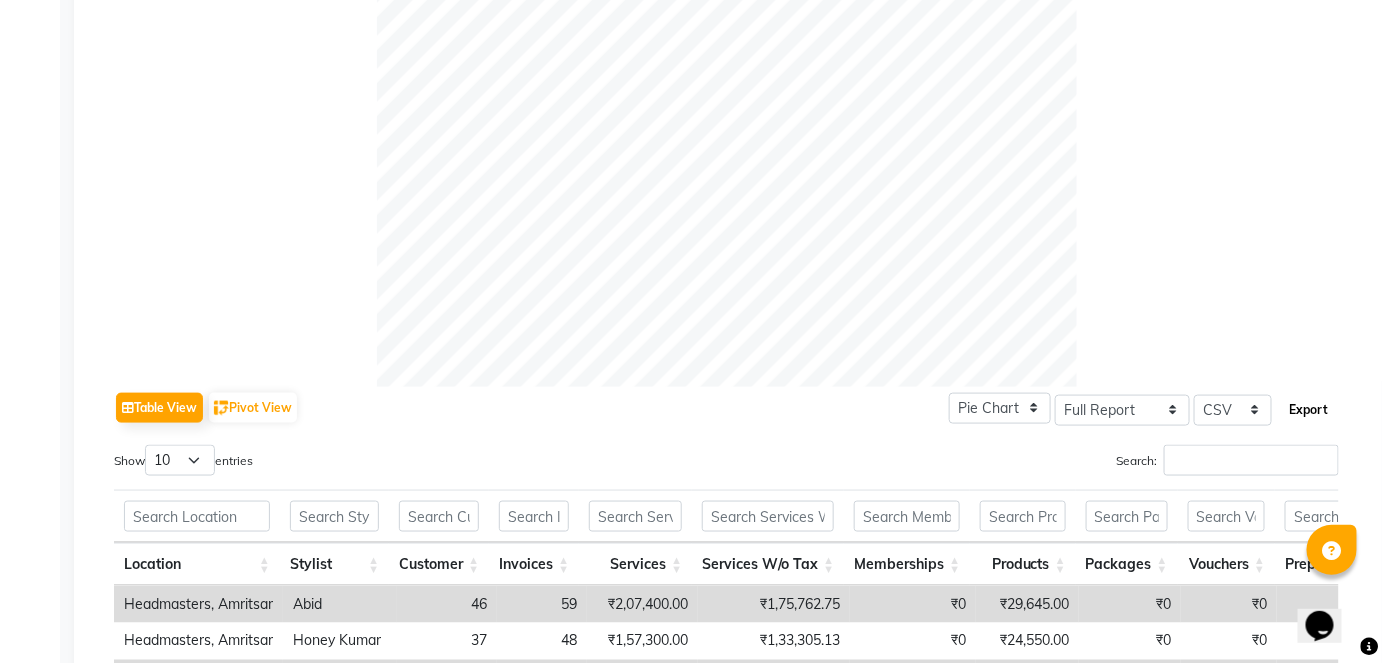 click on "Export" 